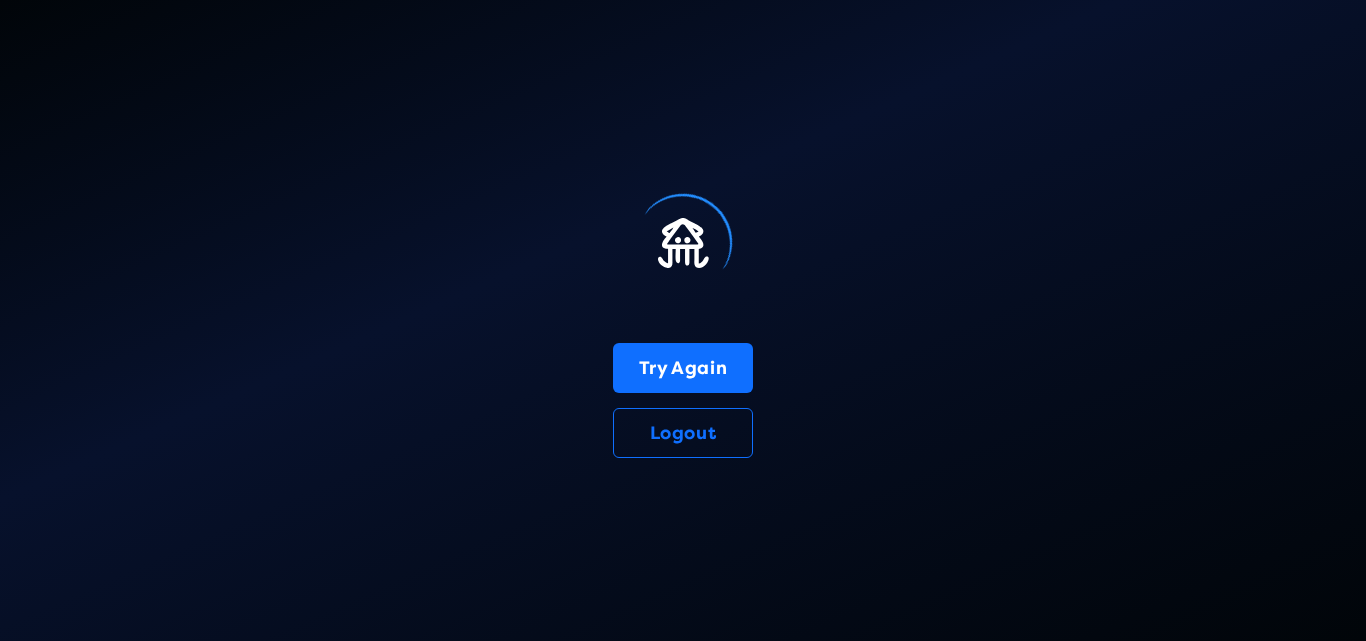 scroll, scrollTop: 0, scrollLeft: 0, axis: both 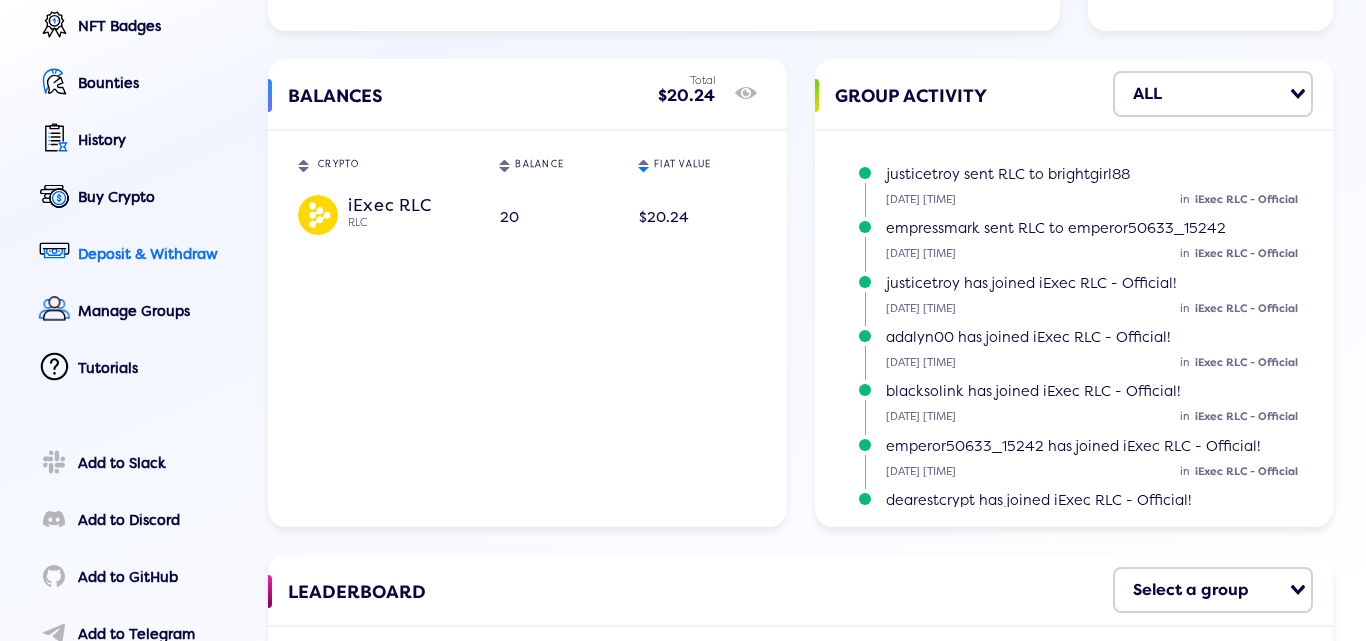 click on "Deposit & Withdraw" 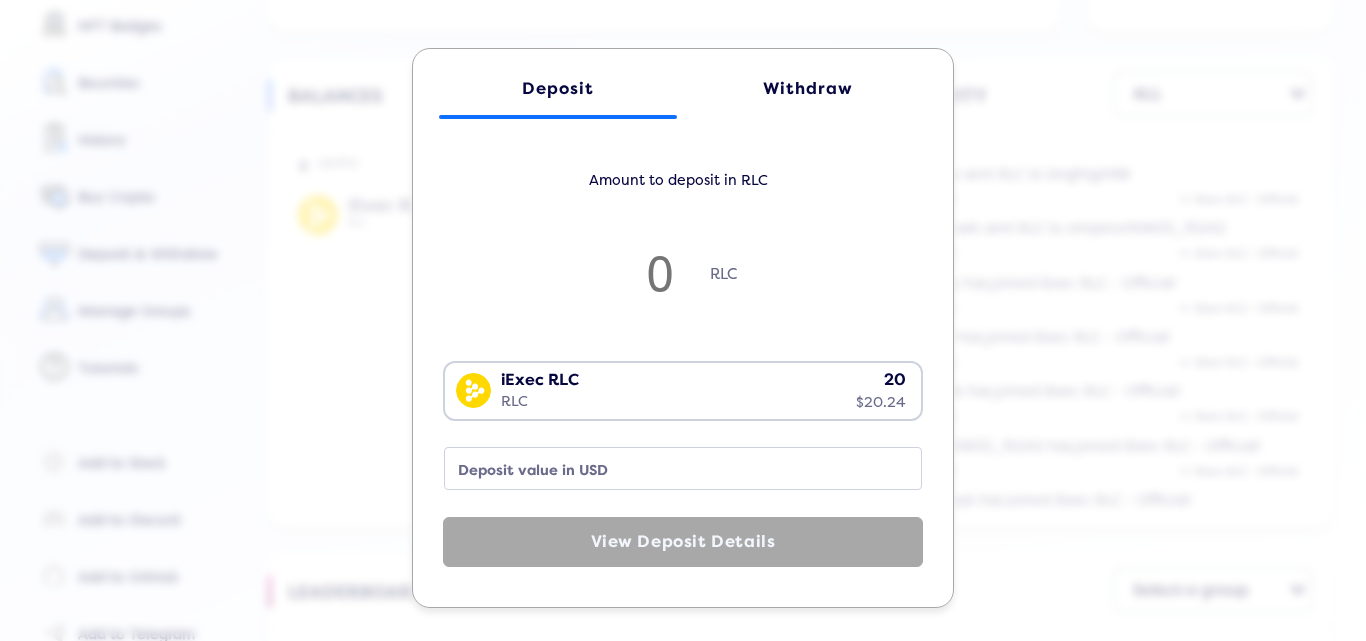 click at bounding box center (660, 273) 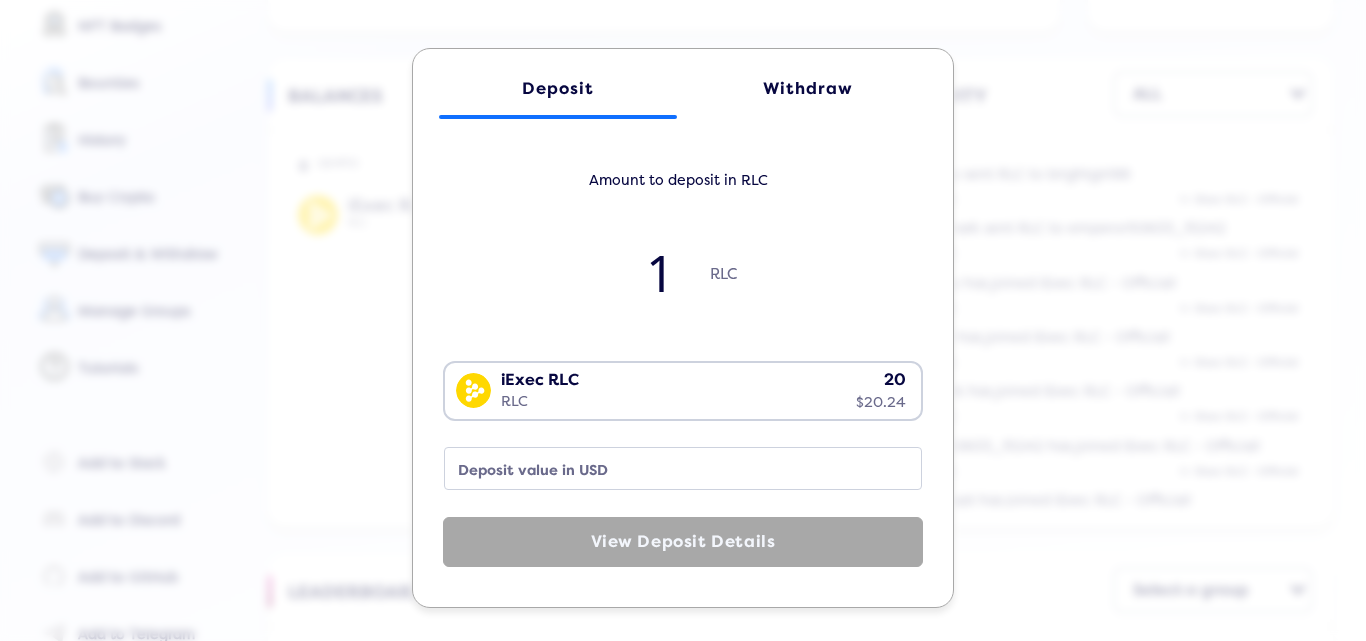 type on "1.01" 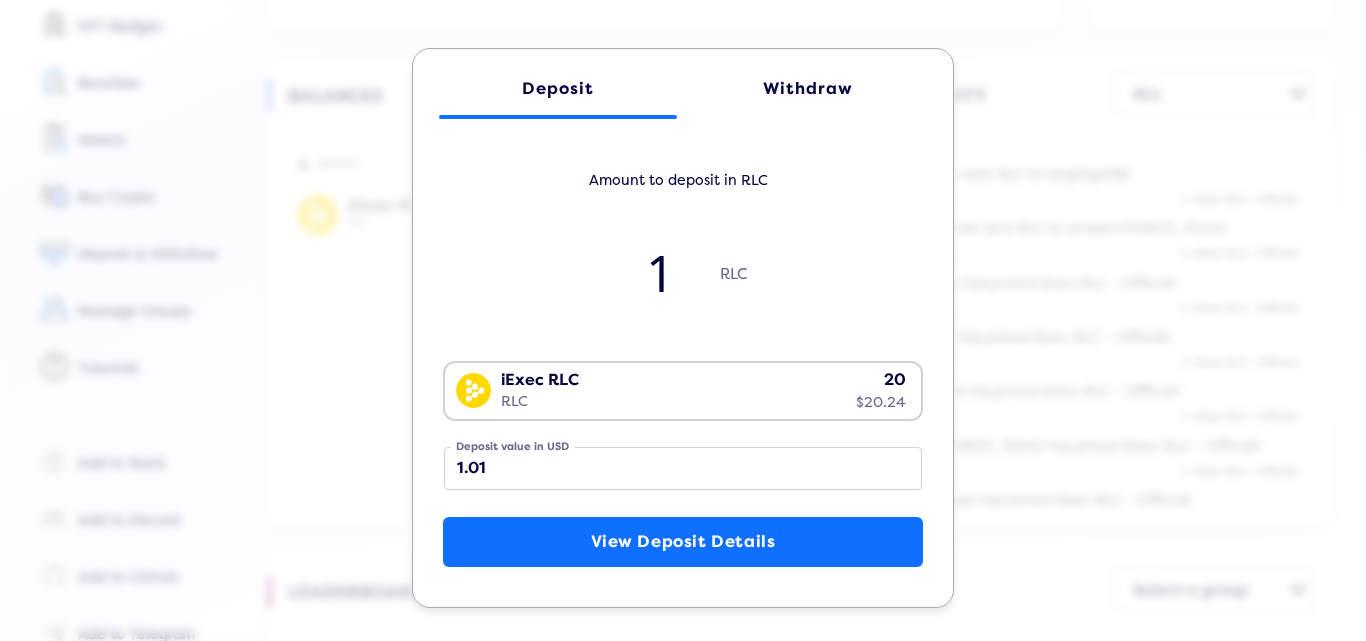type on "14" 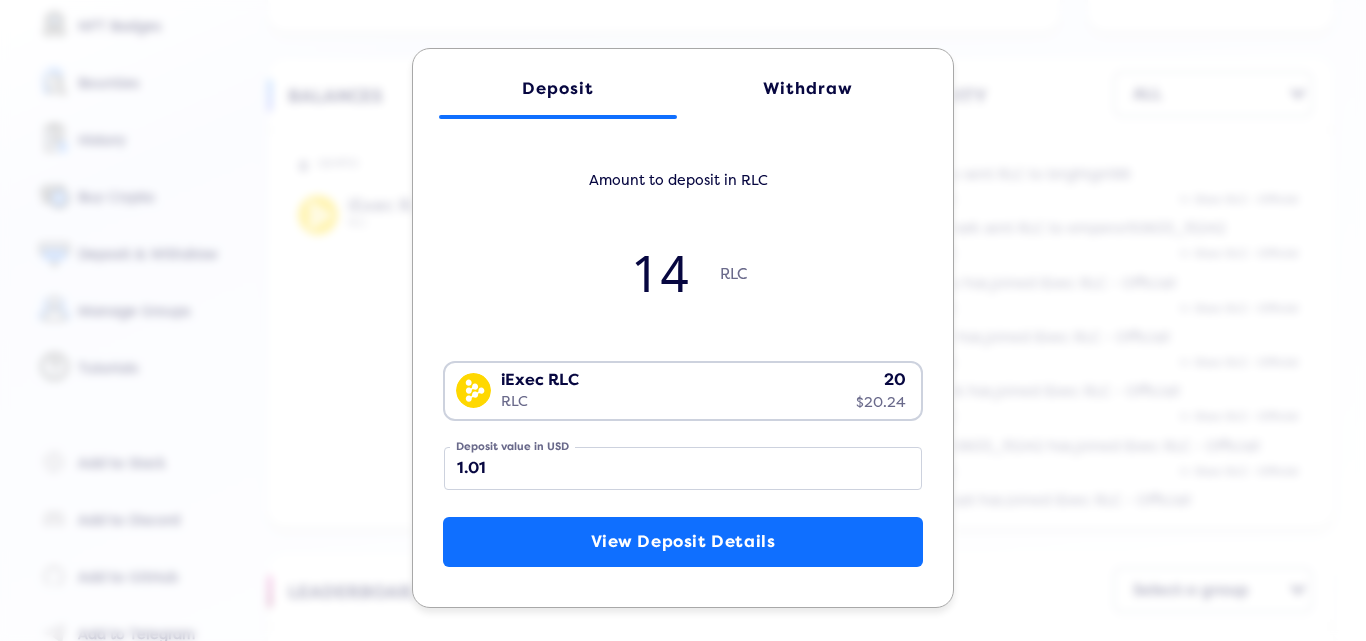 type on "14.16" 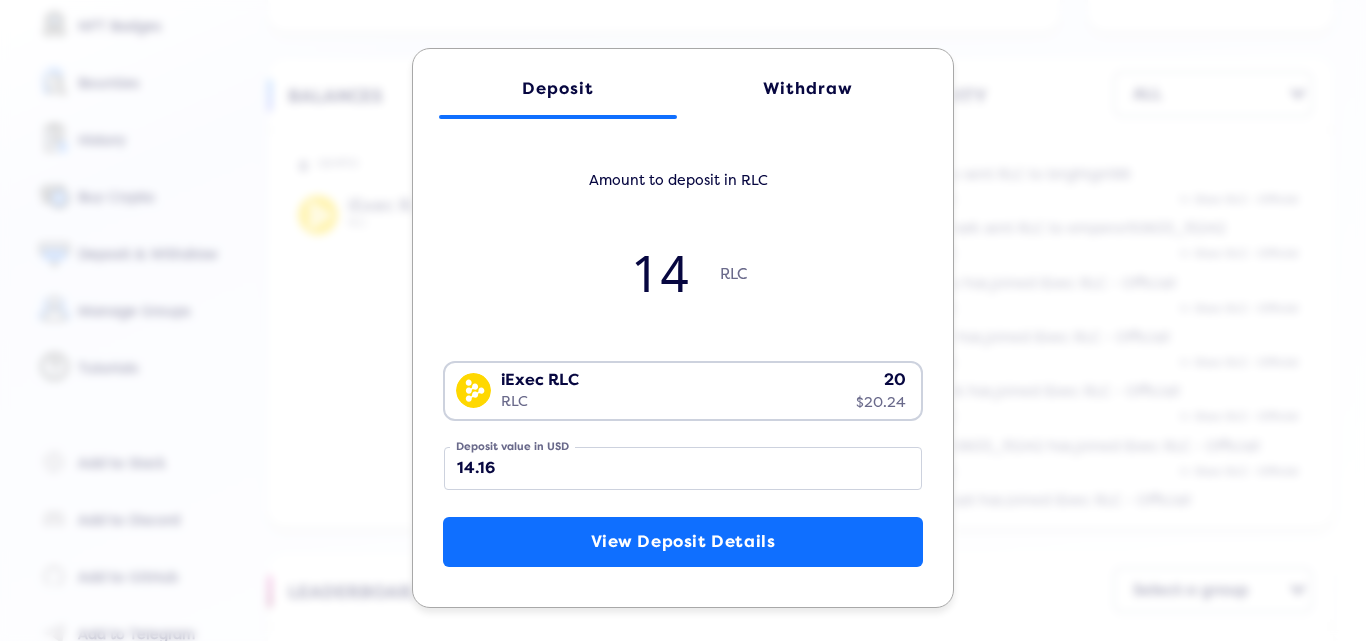 type on "14.2" 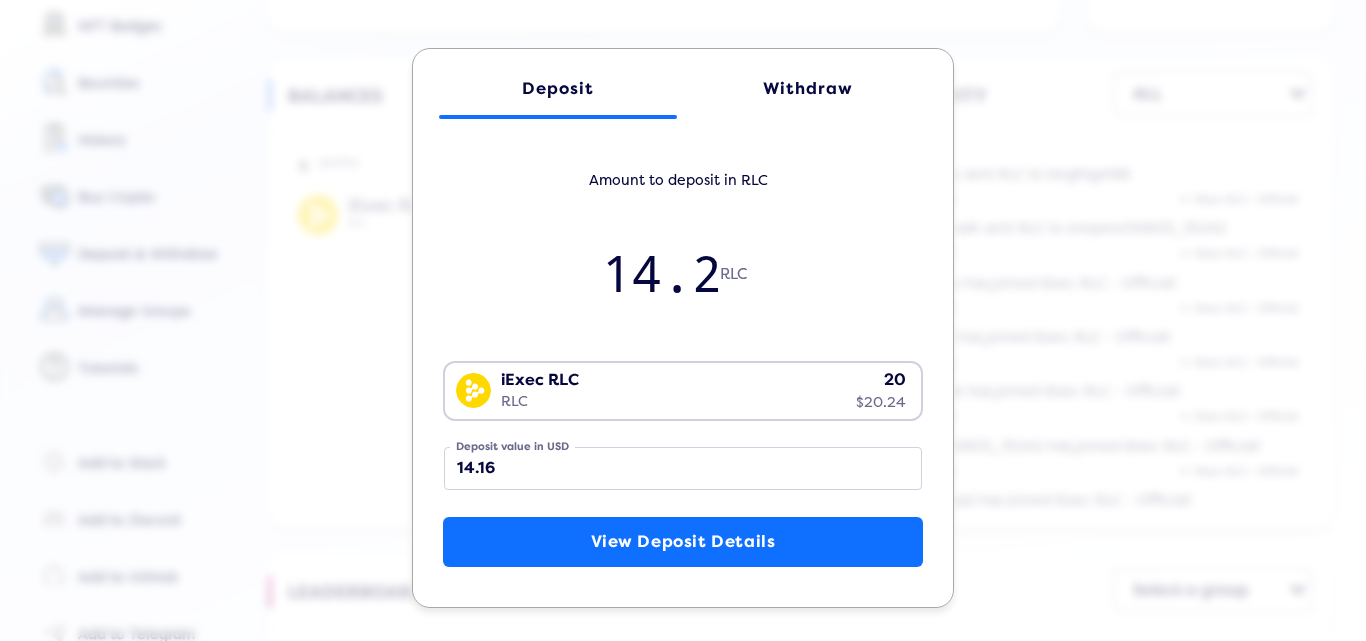 type on "14.37" 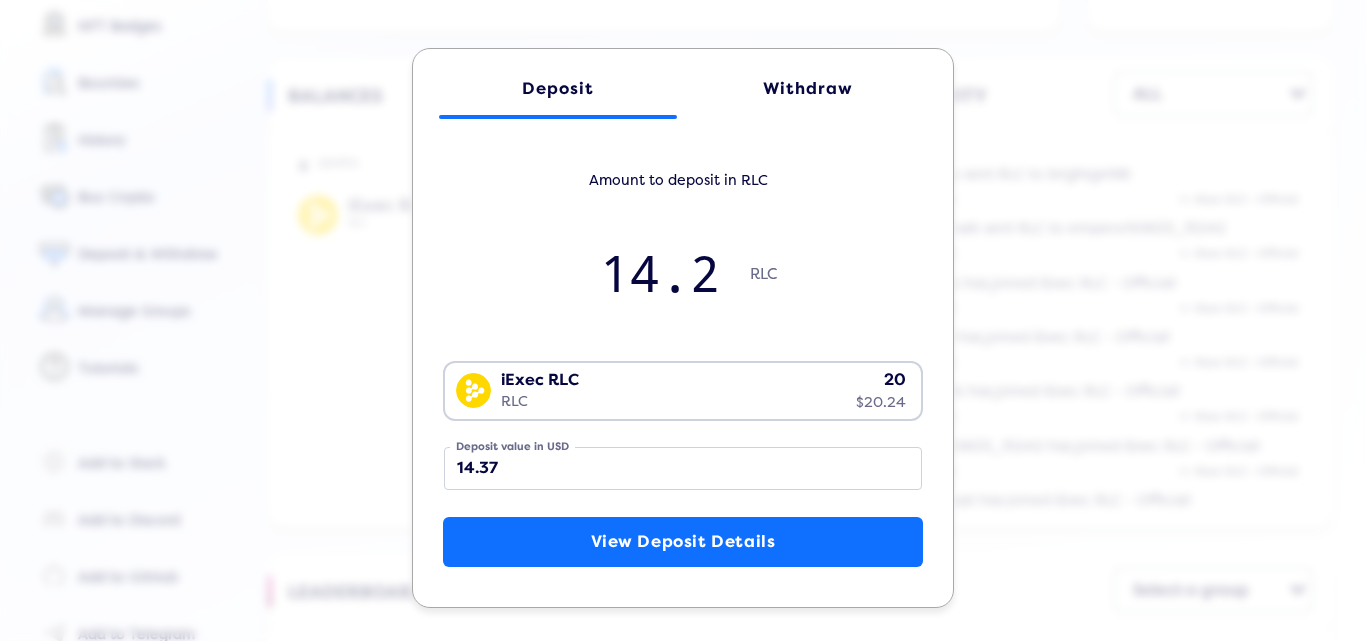 type on "14.24" 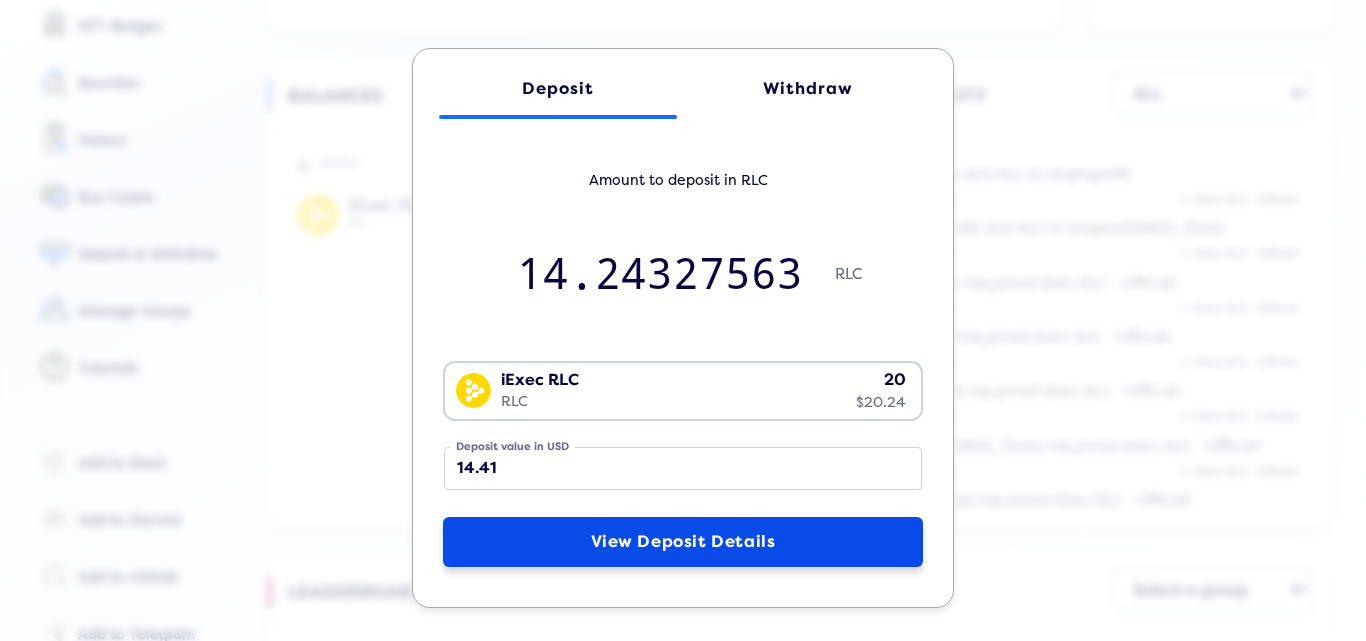 type on "14.24327563" 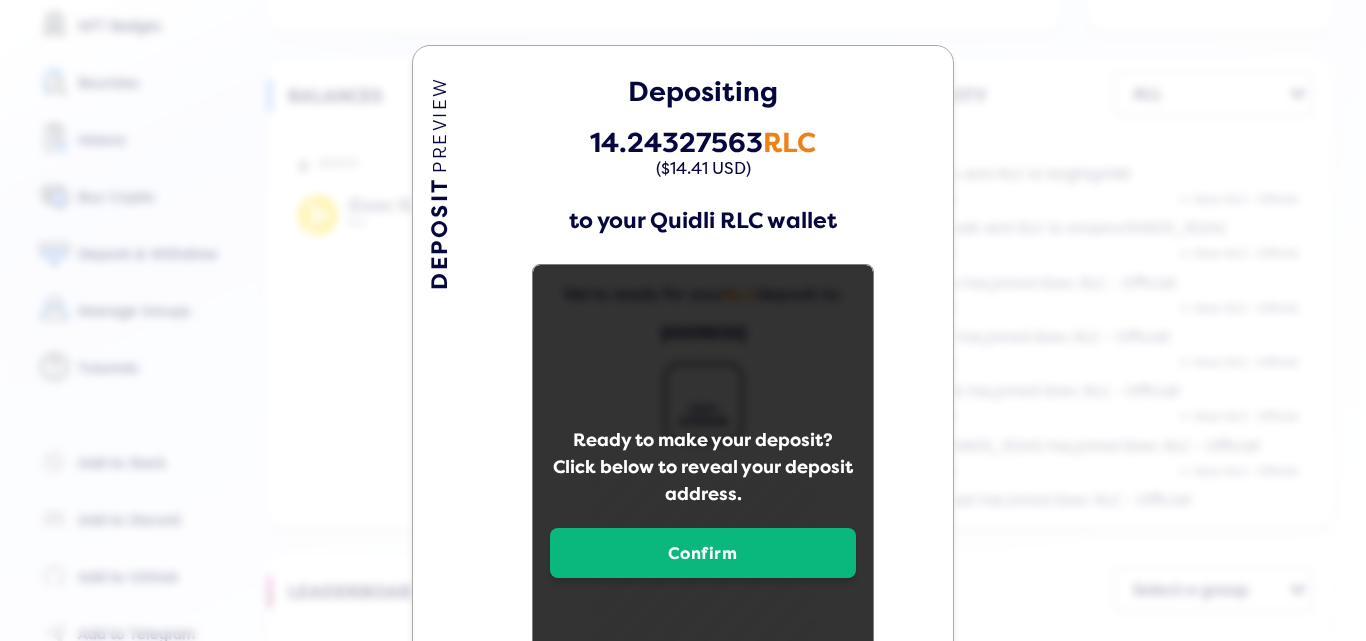 drag, startPoint x: 697, startPoint y: 544, endPoint x: 729, endPoint y: 538, distance: 32.55764 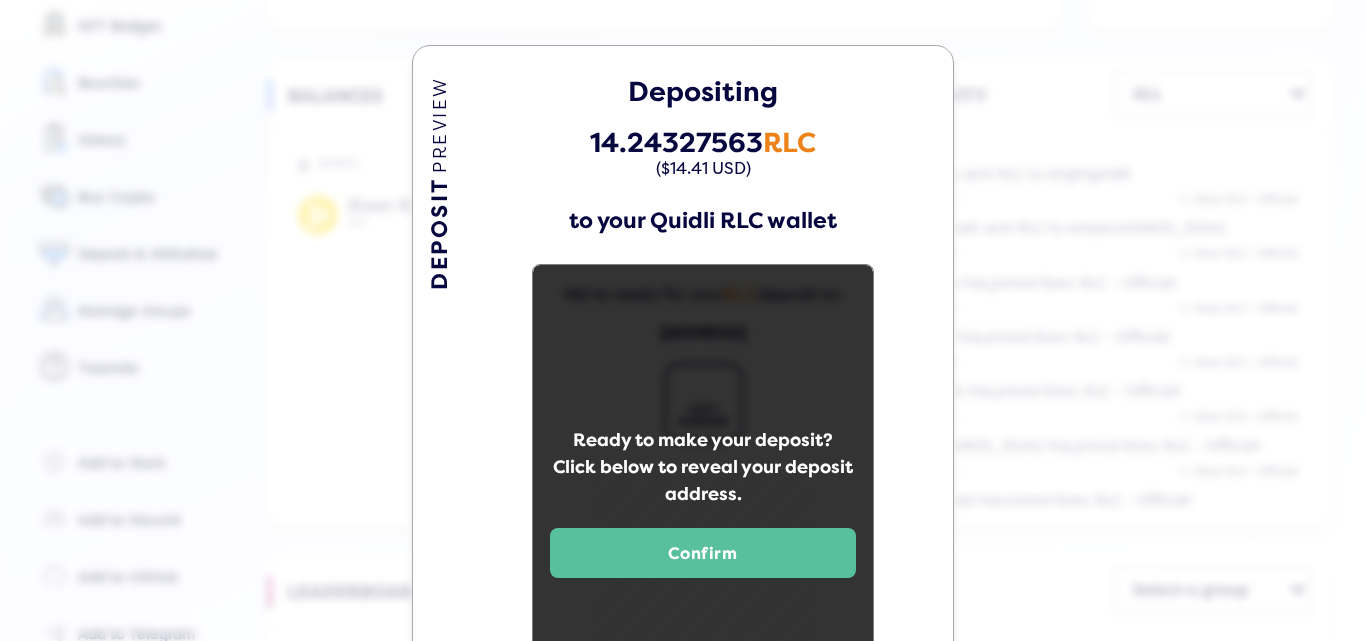 scroll, scrollTop: 0, scrollLeft: 0, axis: both 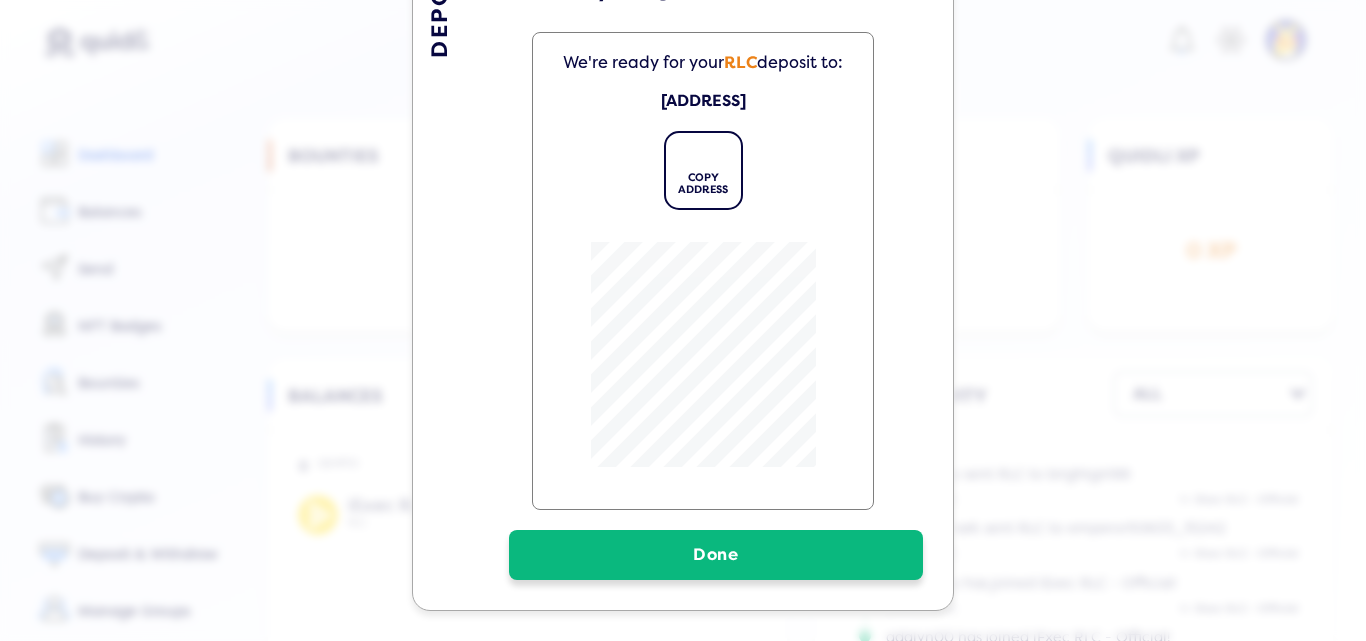 click on "Done" at bounding box center [716, 555] 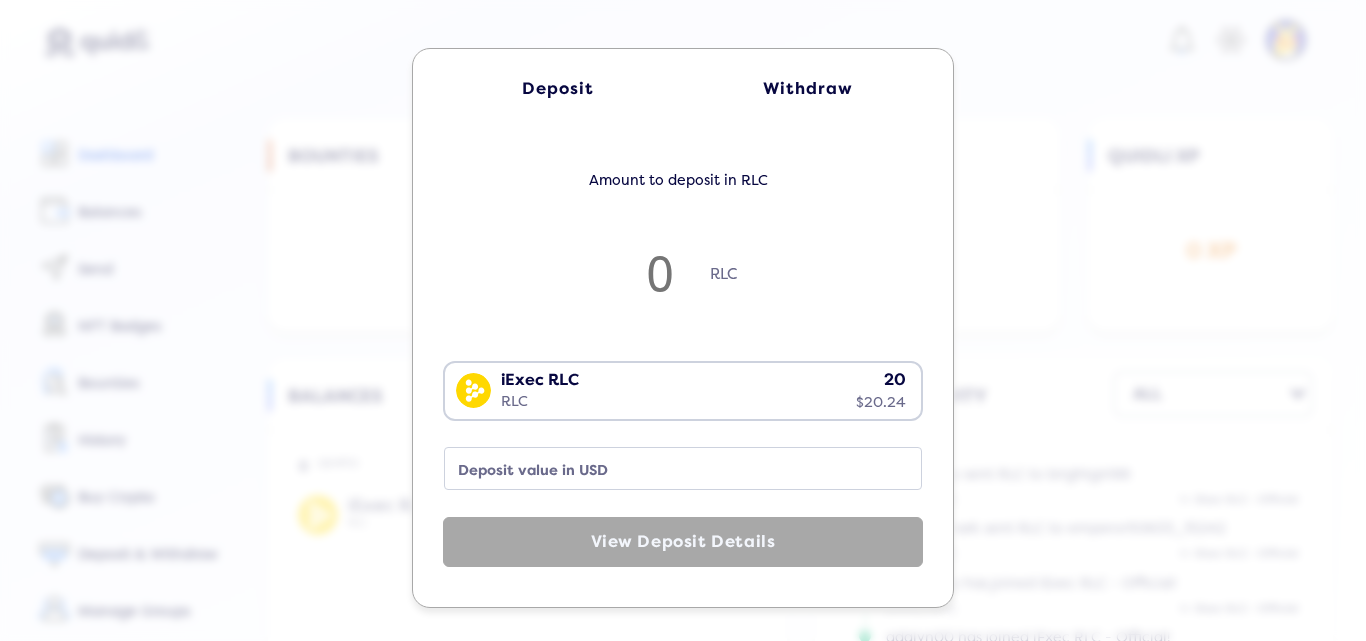 scroll, scrollTop: 0, scrollLeft: 0, axis: both 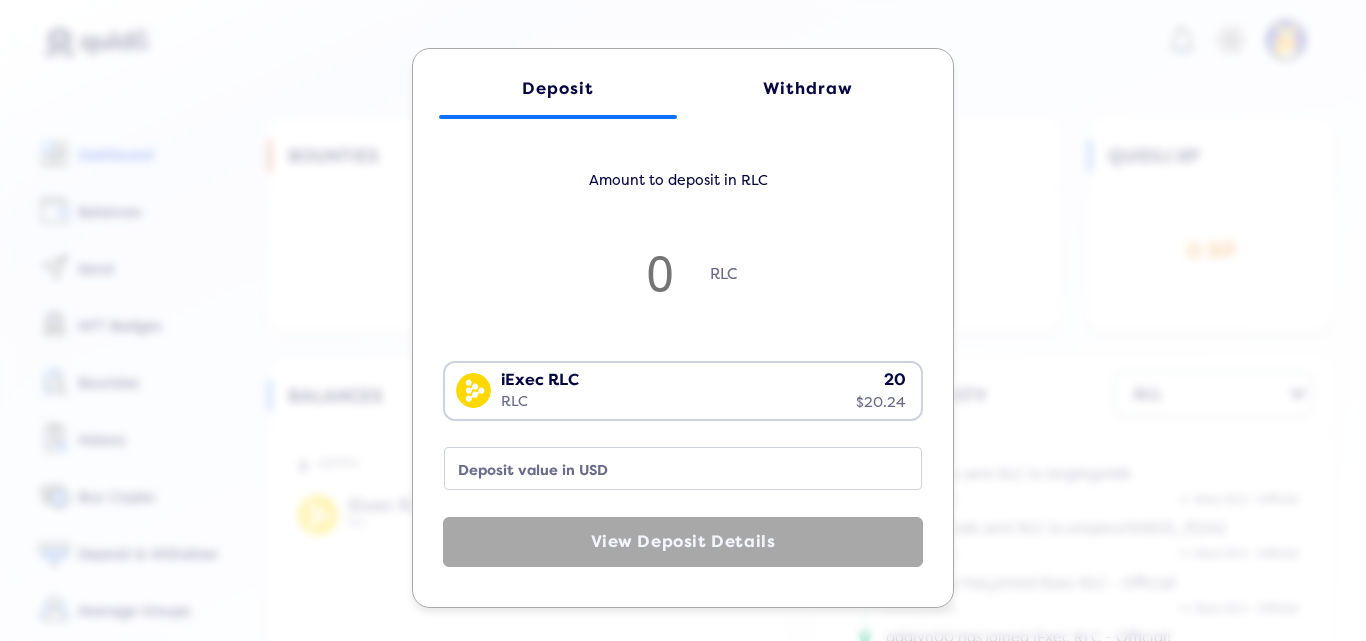click on "Deposit Withdraw Amount to deposit in RLC RLC iExec RLC RLC 20 $20.24 Loading...  Deposit value in USD  View Deposit Details" 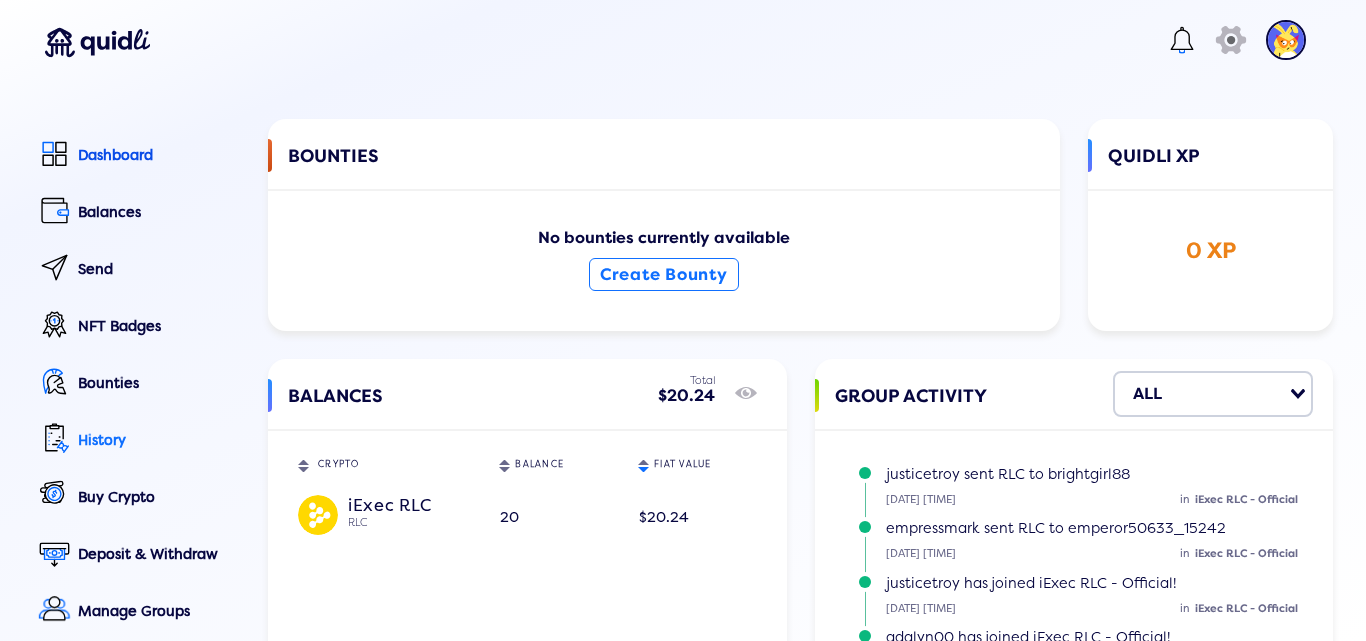 click on "History" 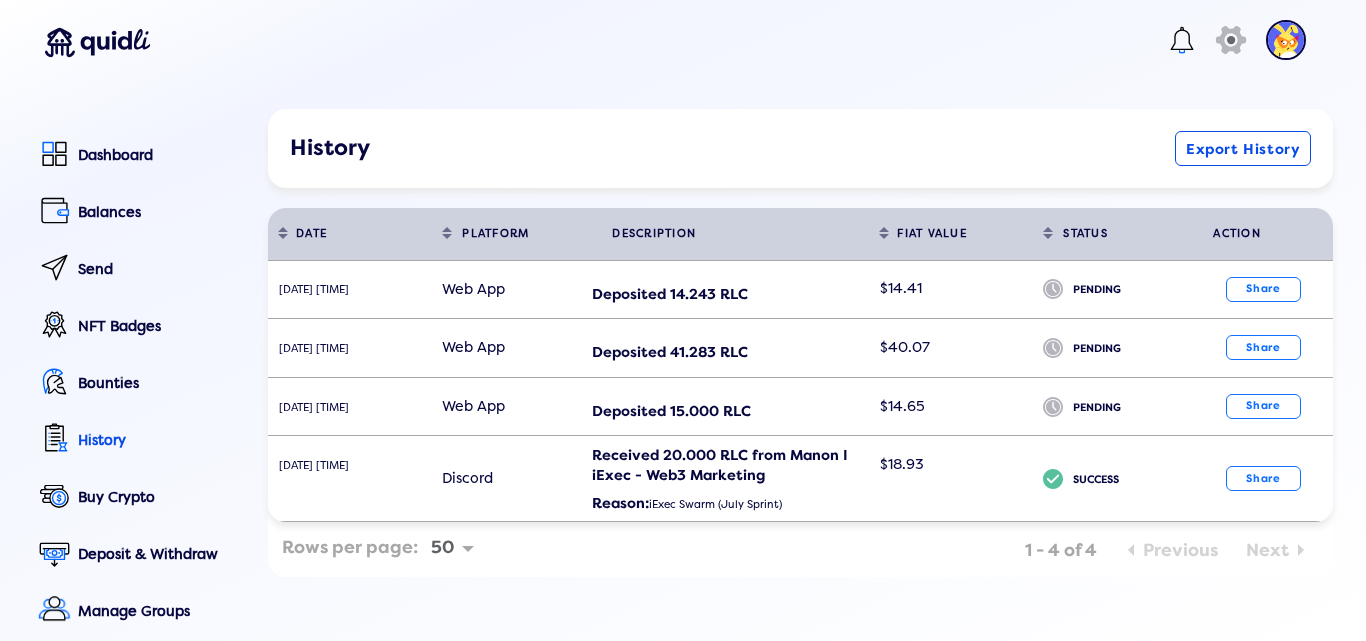drag, startPoint x: 798, startPoint y: 147, endPoint x: 794, endPoint y: 184, distance: 37.215588 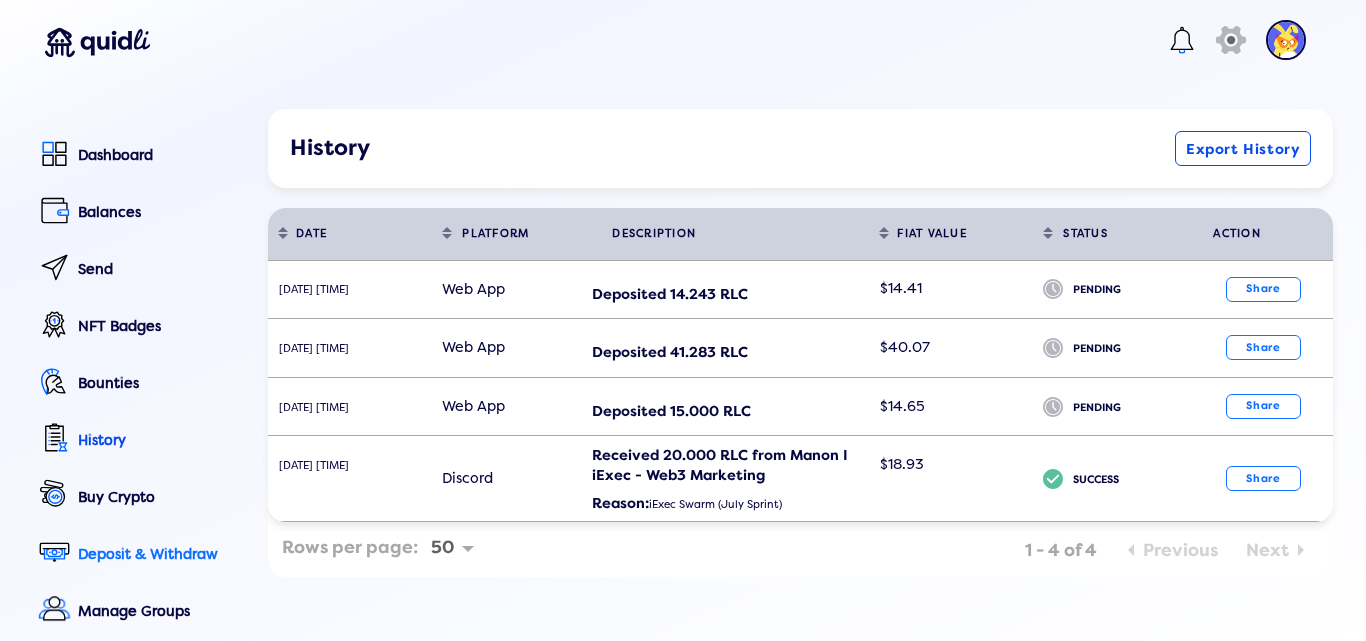 click on "Deposit & Withdraw" 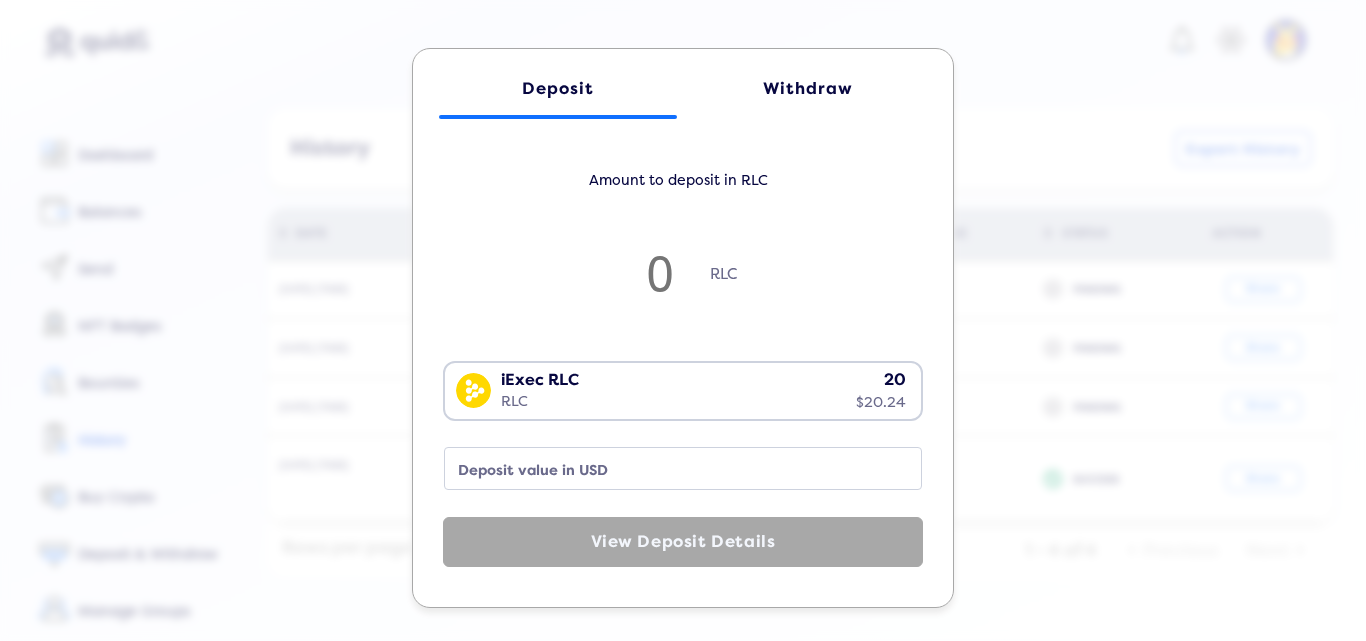 click on "Withdraw" 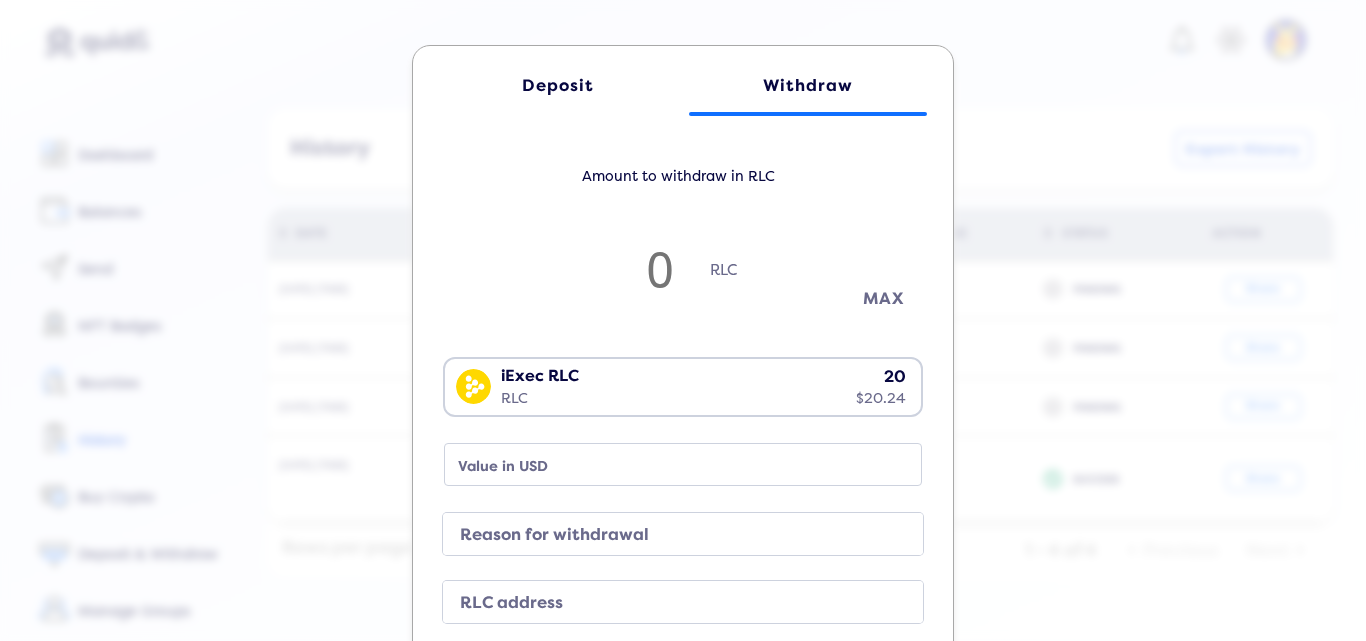click on "MAX" at bounding box center [883, 298] 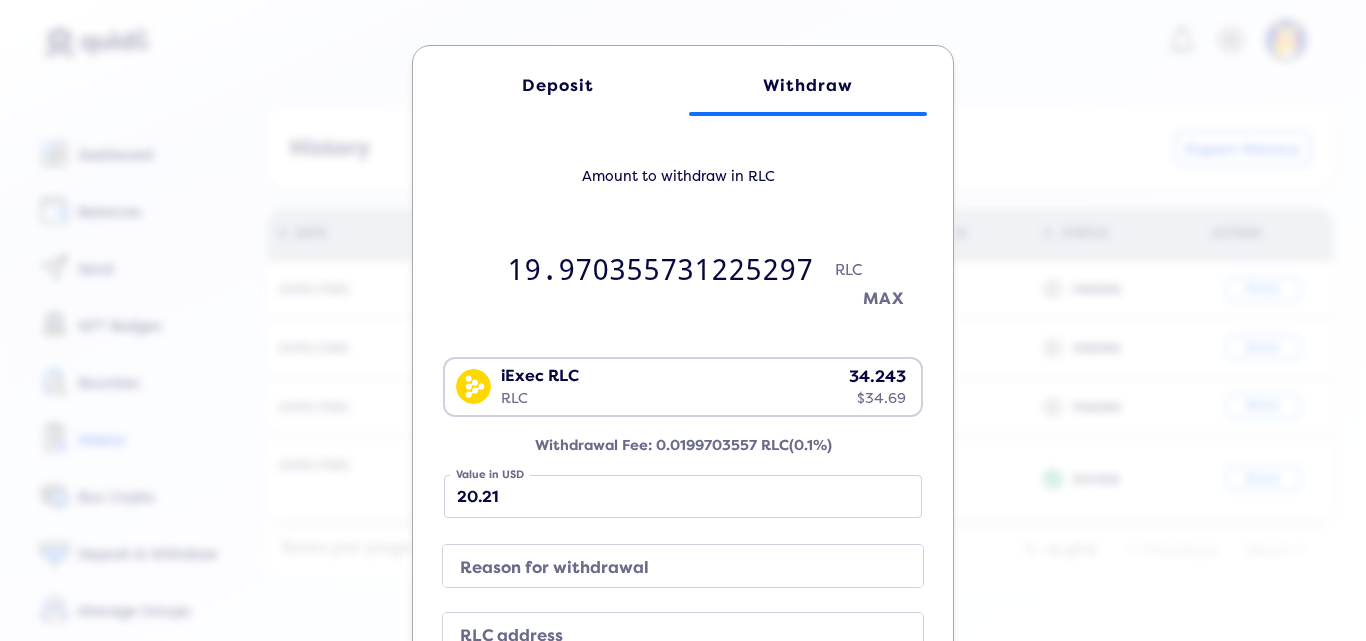click on "MAX" at bounding box center [883, 298] 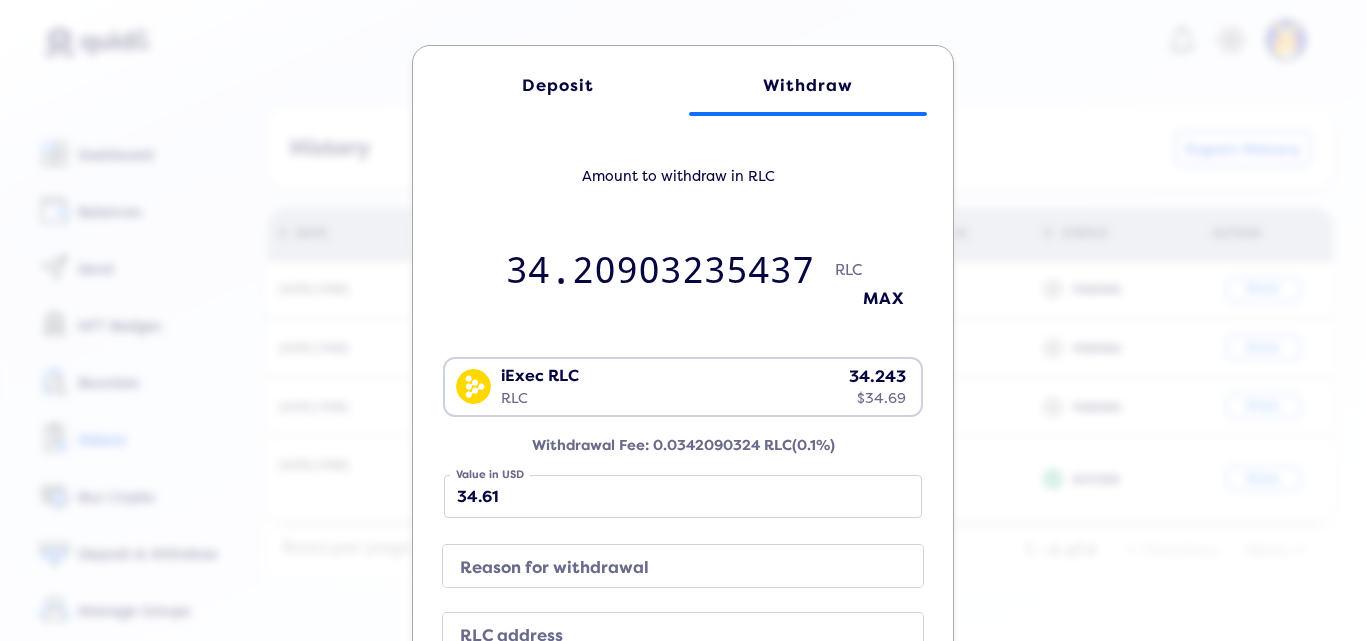 click on "Deposit Withdraw Amount to withdraw in RLC 34.20903235437 RLC MAX iExec RLC RLC 34.243 $34.69 Loading...  Withdrawal Fee: 0.0342090324 RLC   (0.1%)  34.61  Value in USD Reason for withdrawal RLC address  Continue to Withdraw" 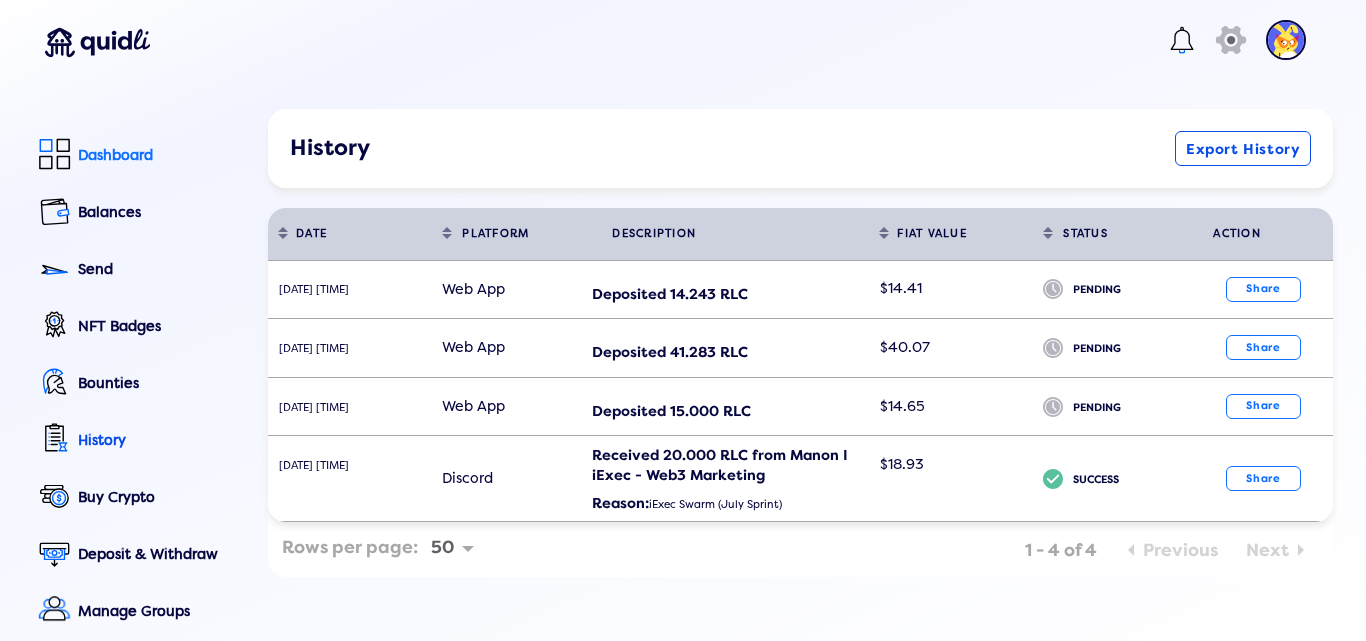 click on "Dashboard" 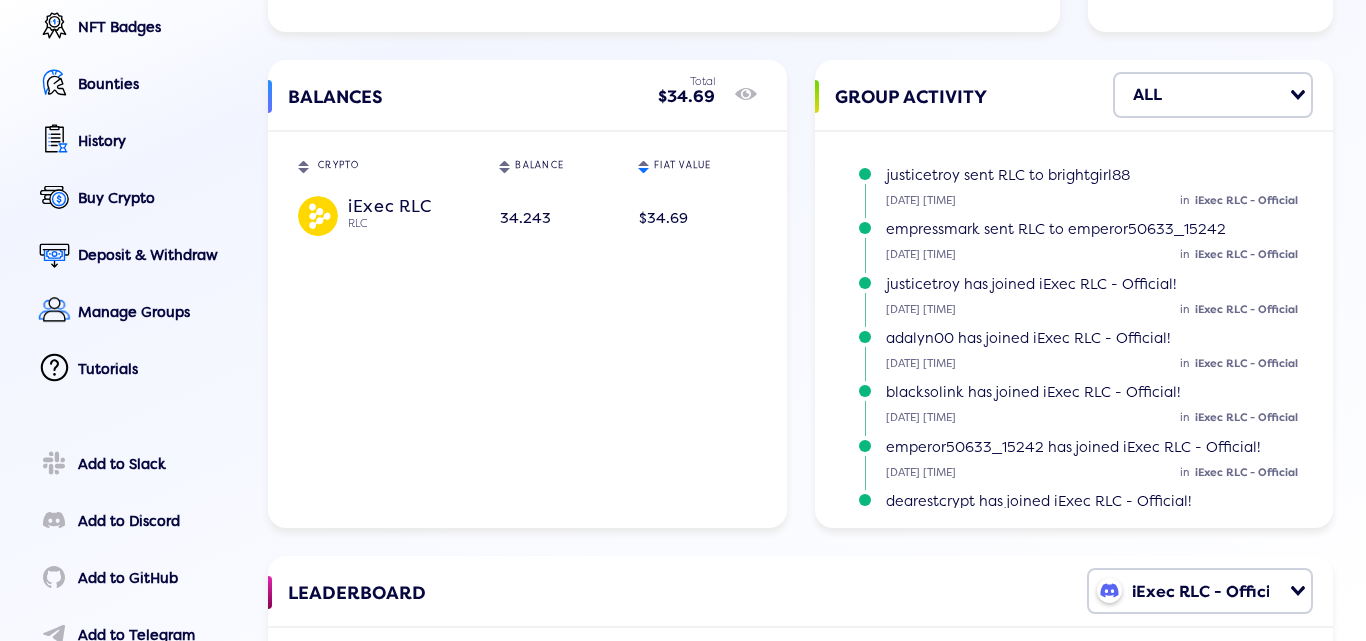 scroll, scrollTop: 300, scrollLeft: 0, axis: vertical 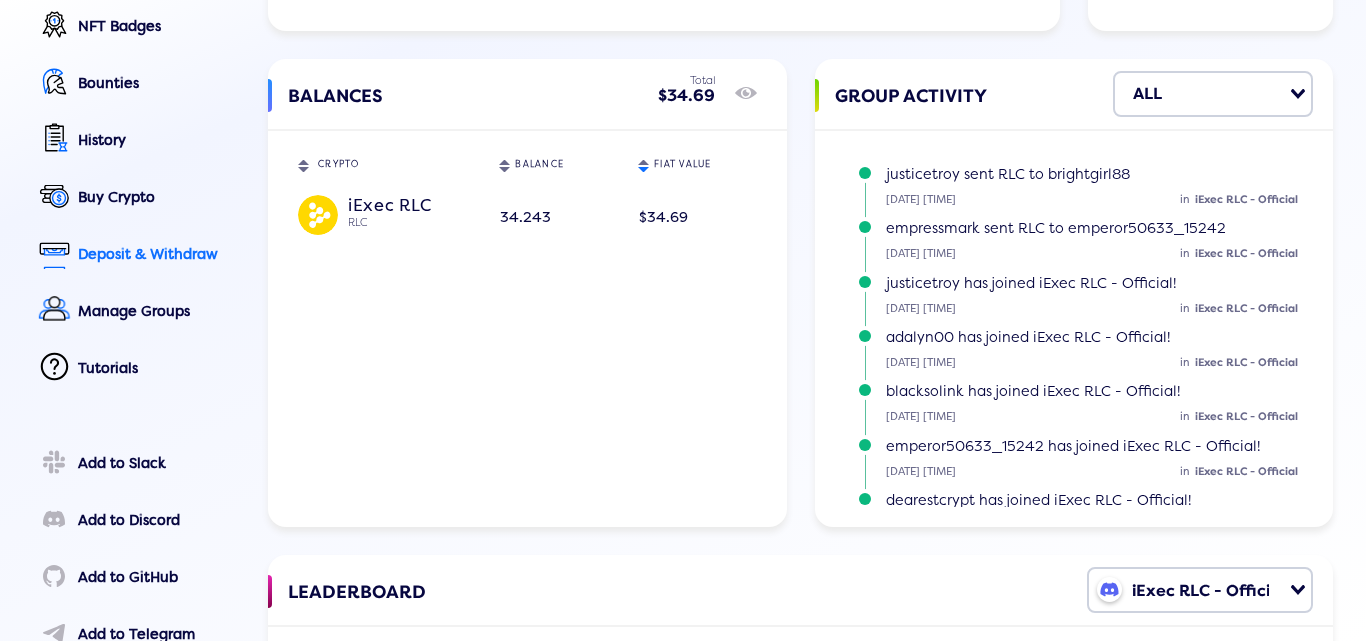 click on "Deposit & Withdraw" 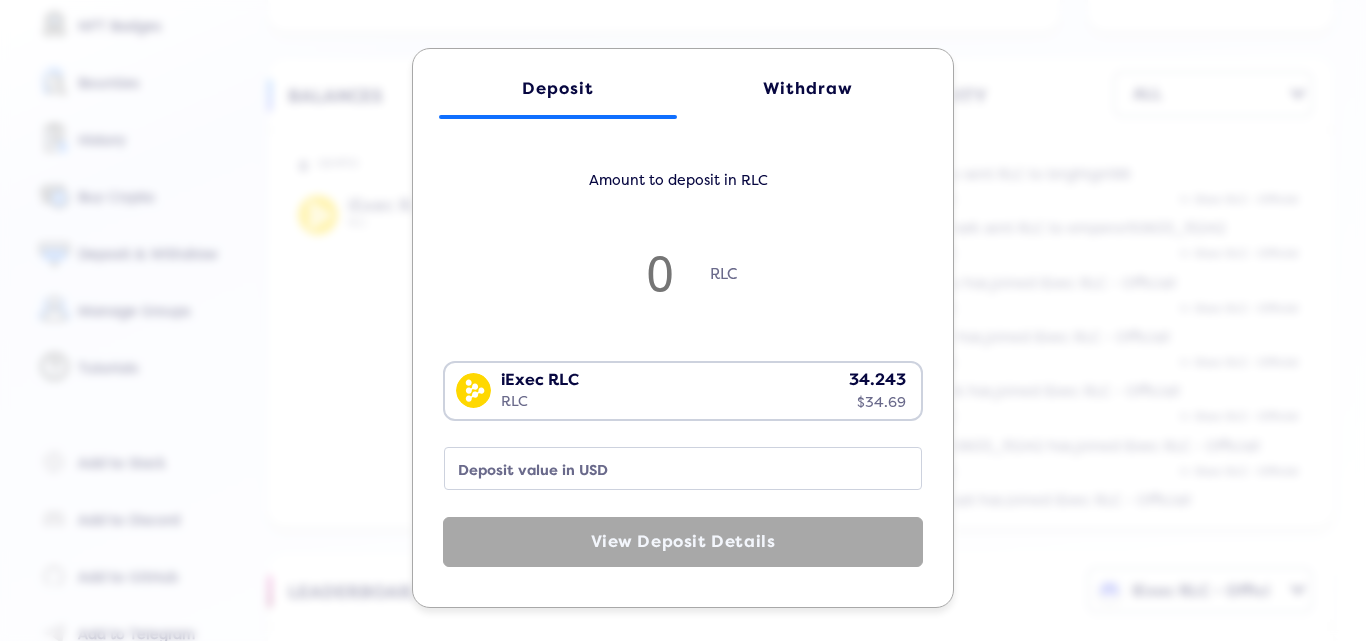 click on "Withdraw" 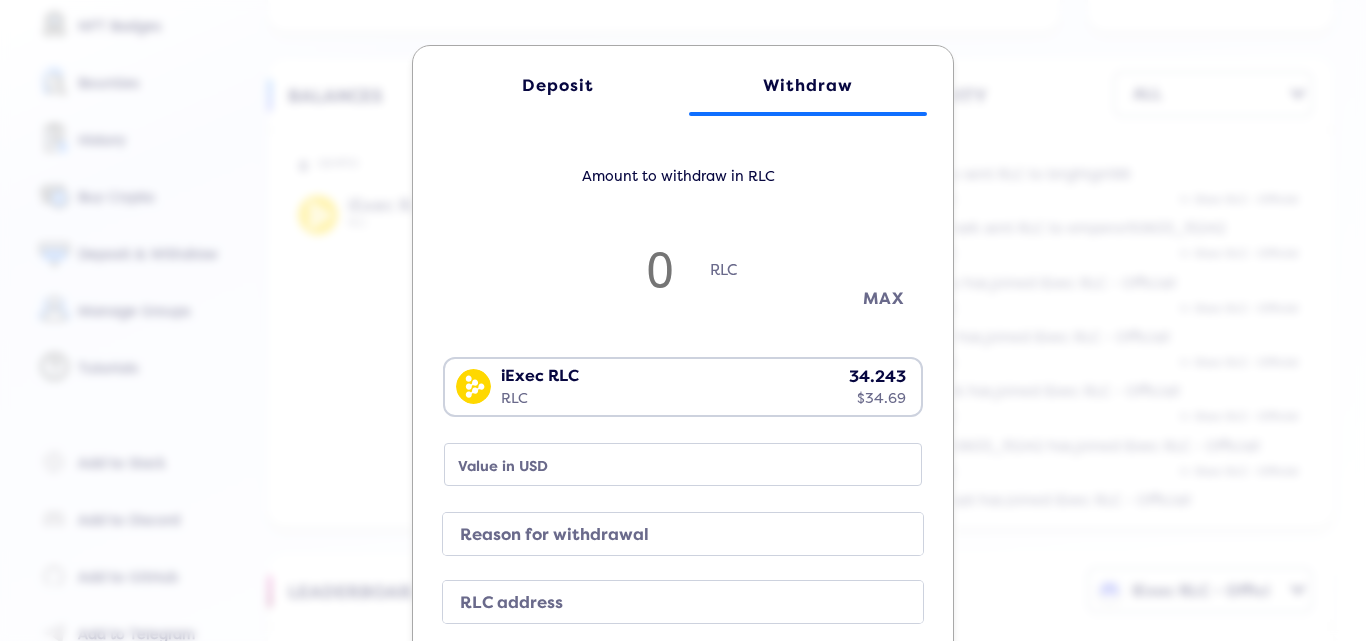 click on "MAX" at bounding box center [883, 298] 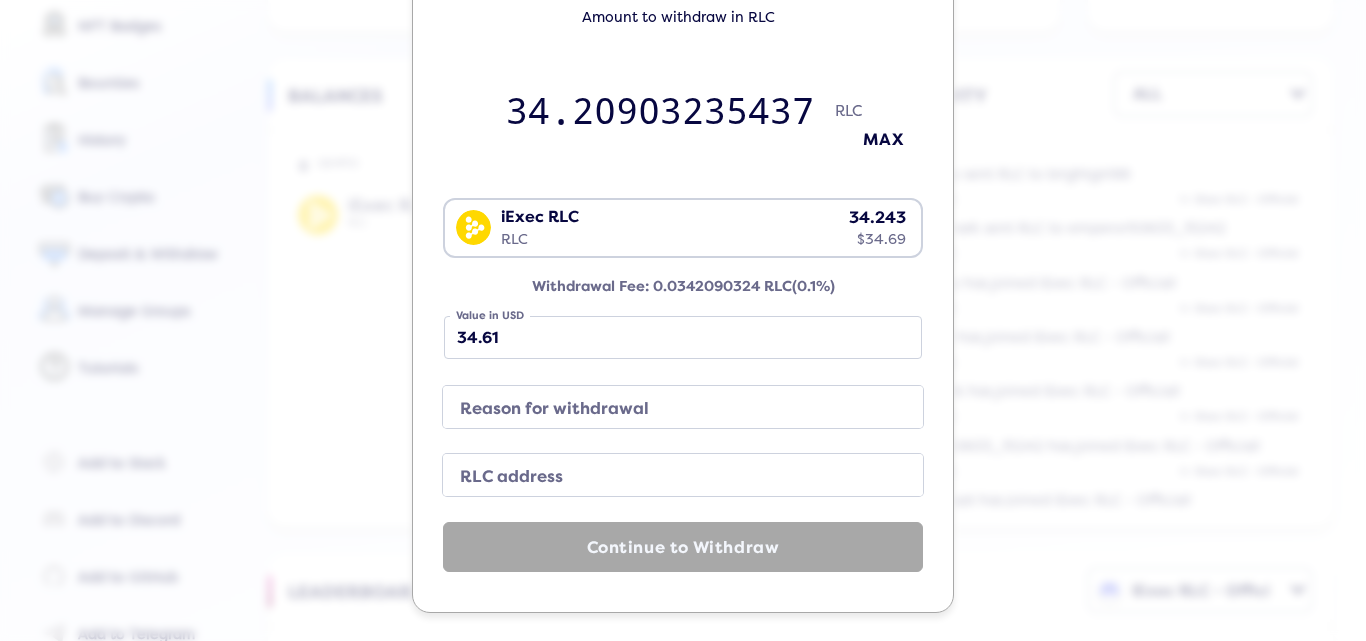 scroll, scrollTop: 162, scrollLeft: 0, axis: vertical 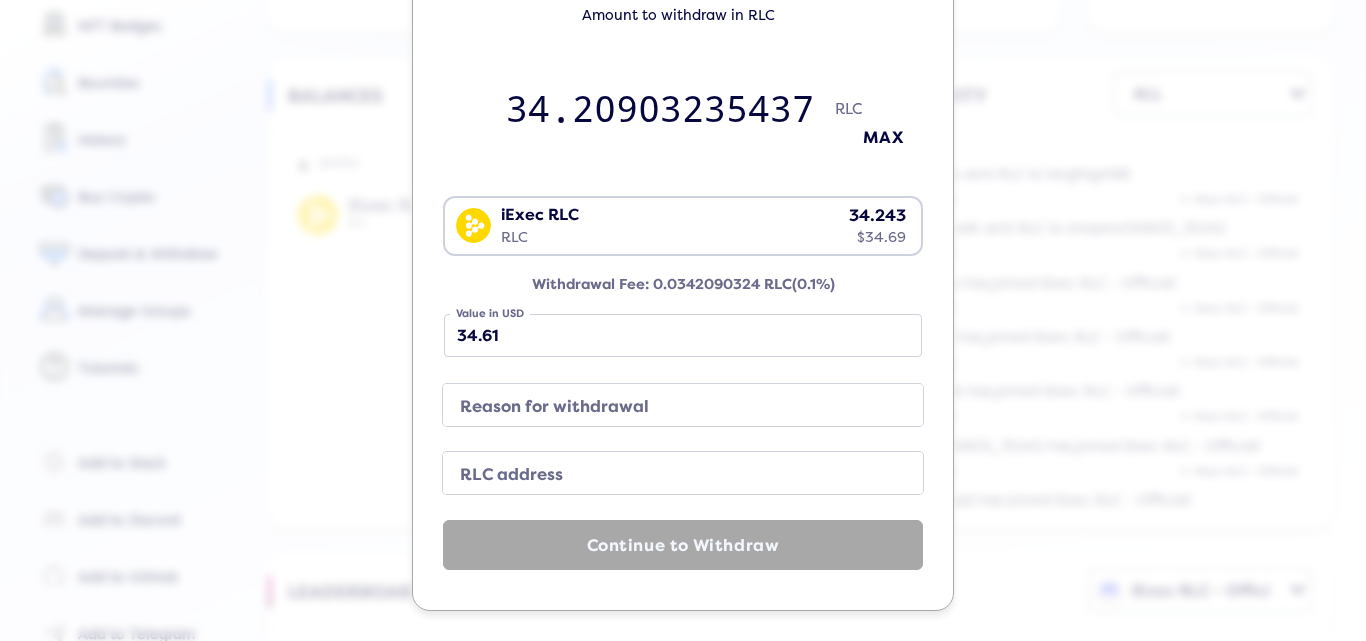 click on "Reason for withdrawal" at bounding box center (667, 407) 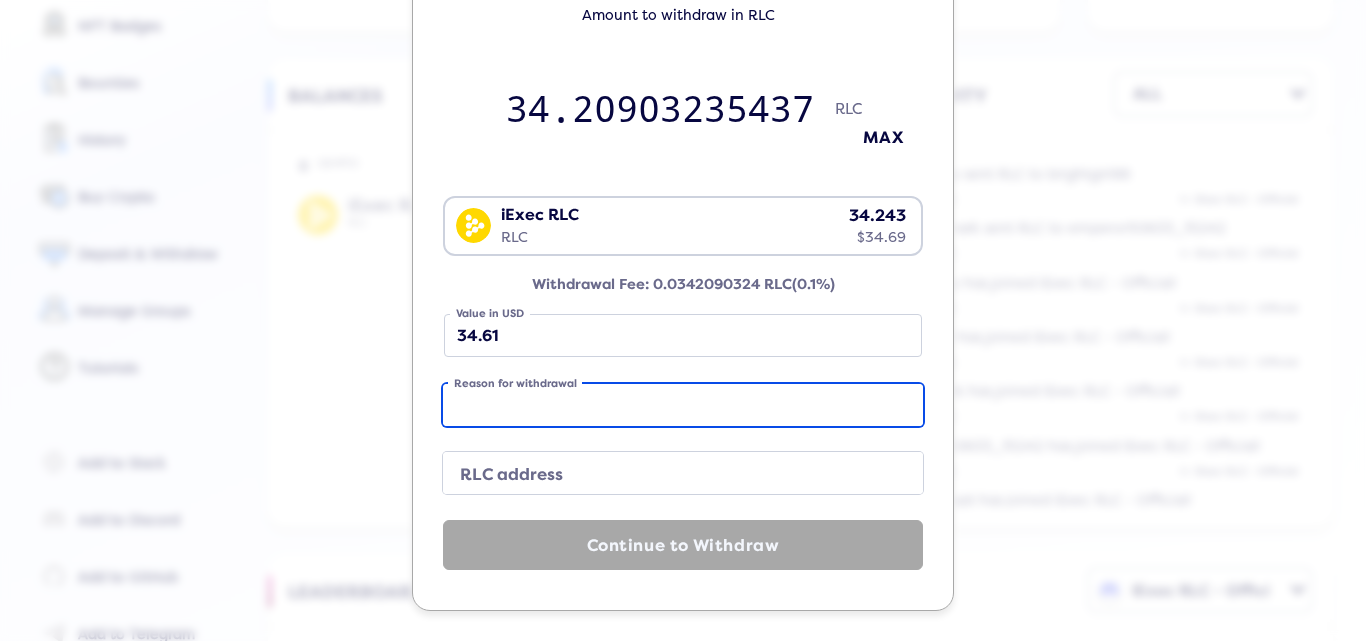 click on "Reason for withdrawal" at bounding box center (683, 405) 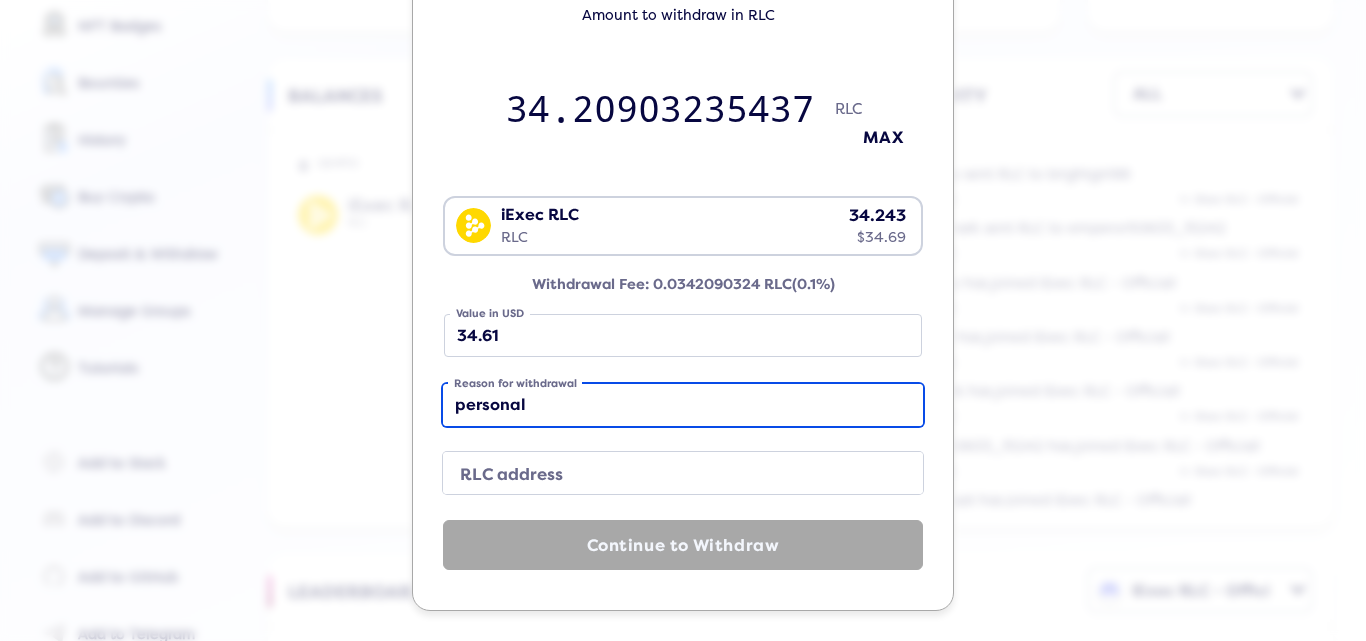 type on "personal" 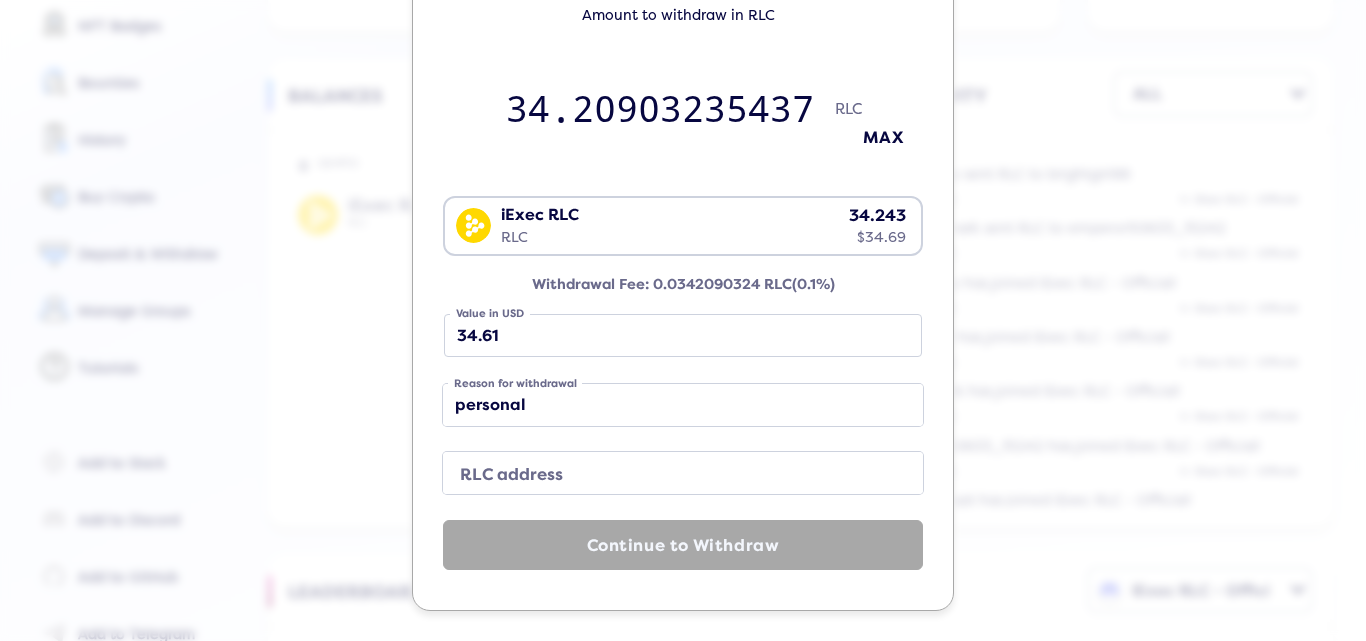 click on "RLC address" at bounding box center [667, 475] 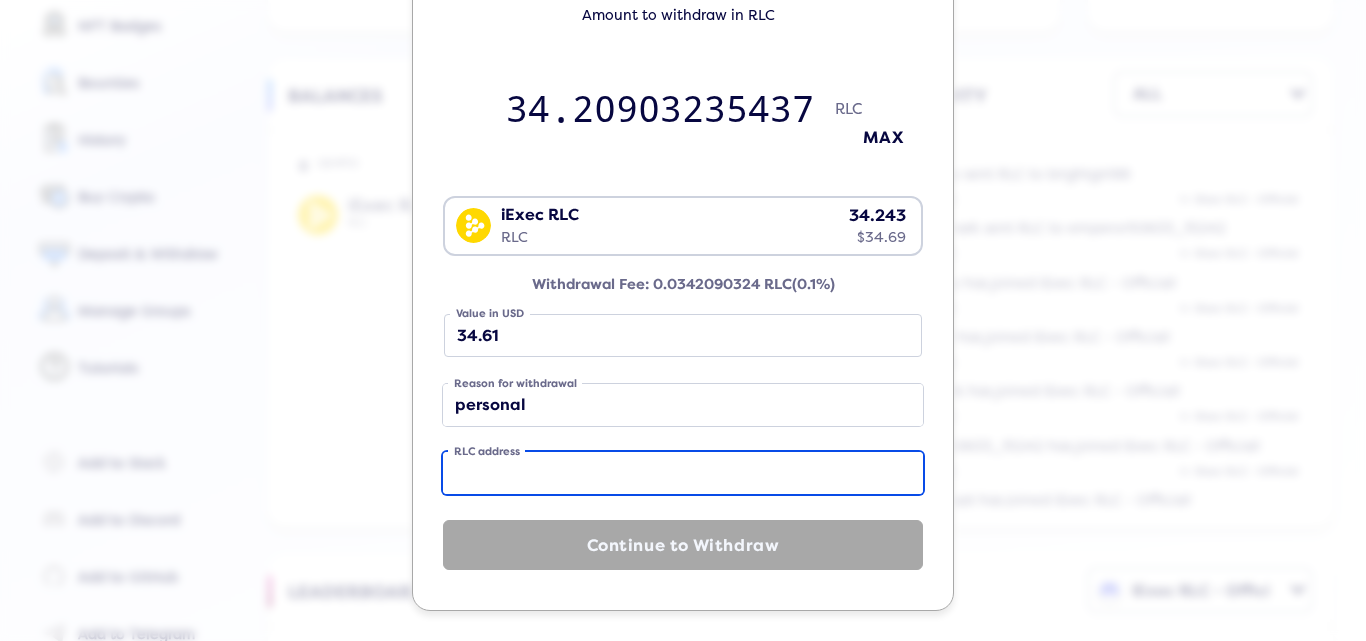 click on "RLC address" at bounding box center (683, 473) 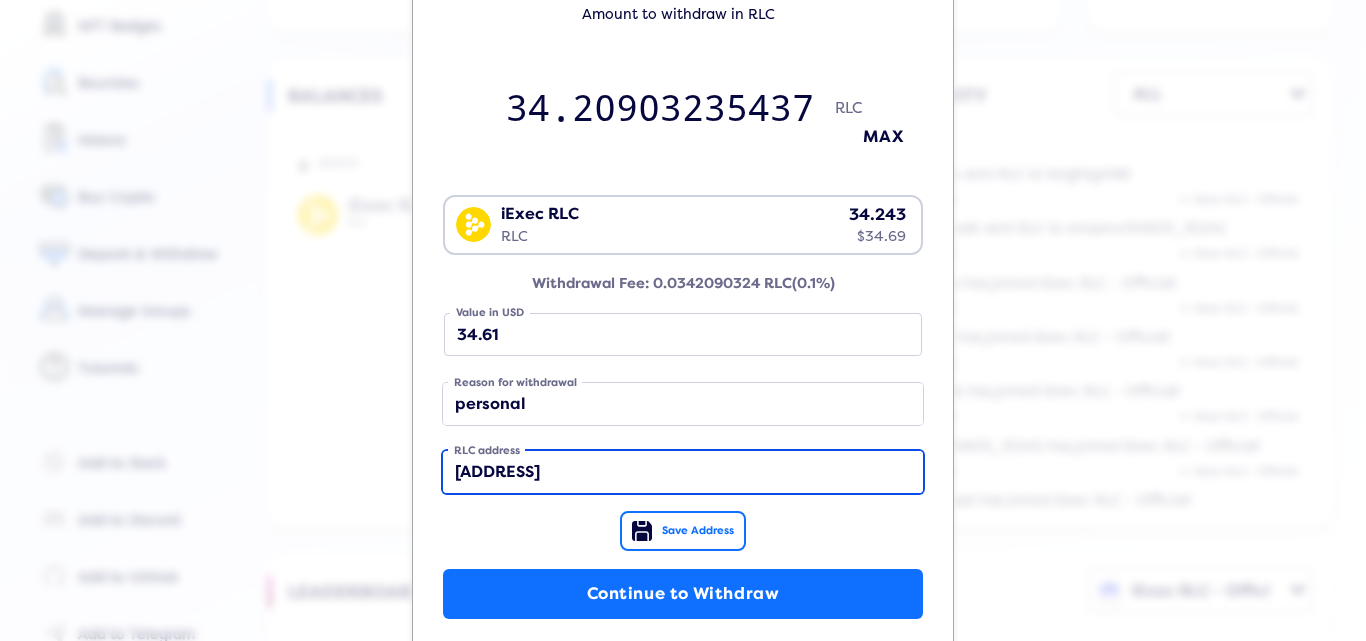 type on "[ADDRESS]" 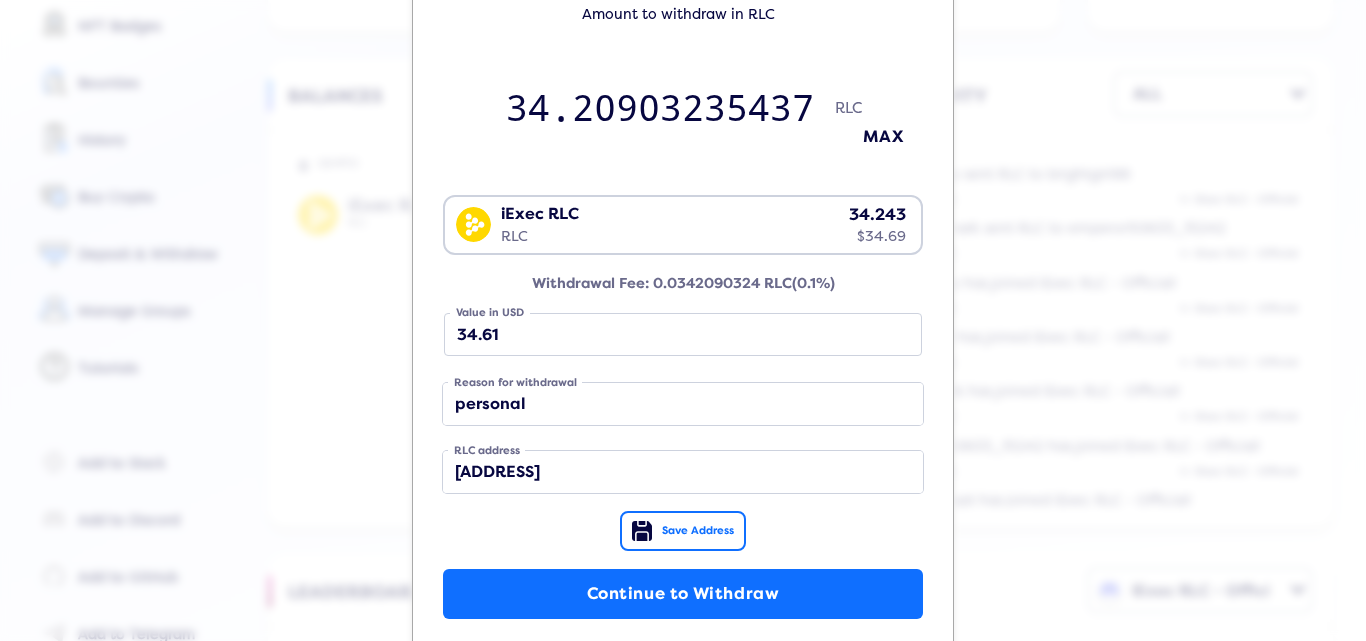 click 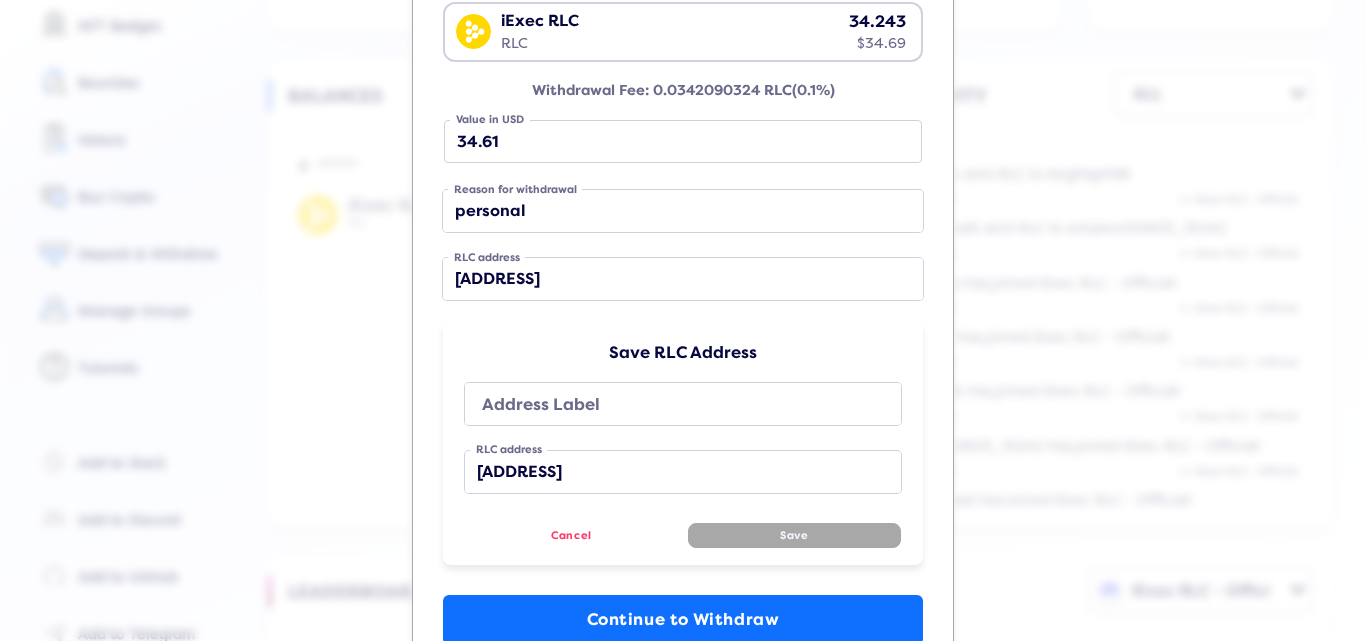 scroll, scrollTop: 362, scrollLeft: 0, axis: vertical 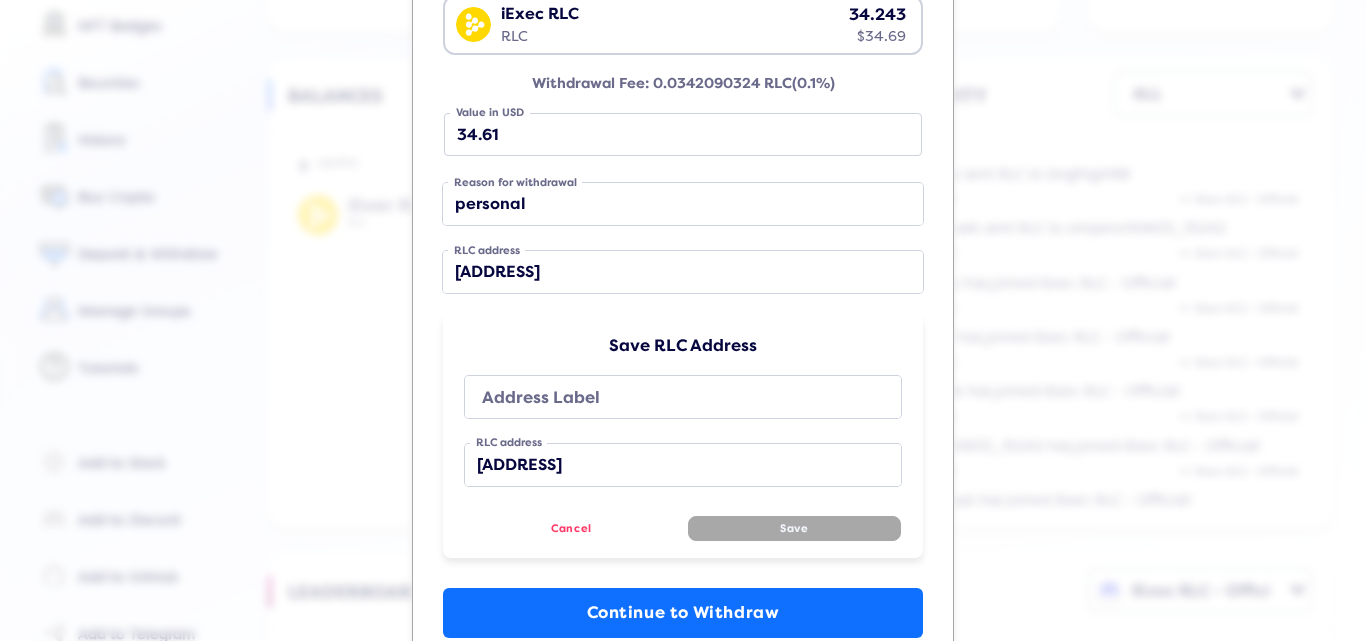 click on "Address Label" at bounding box center (669, 398) 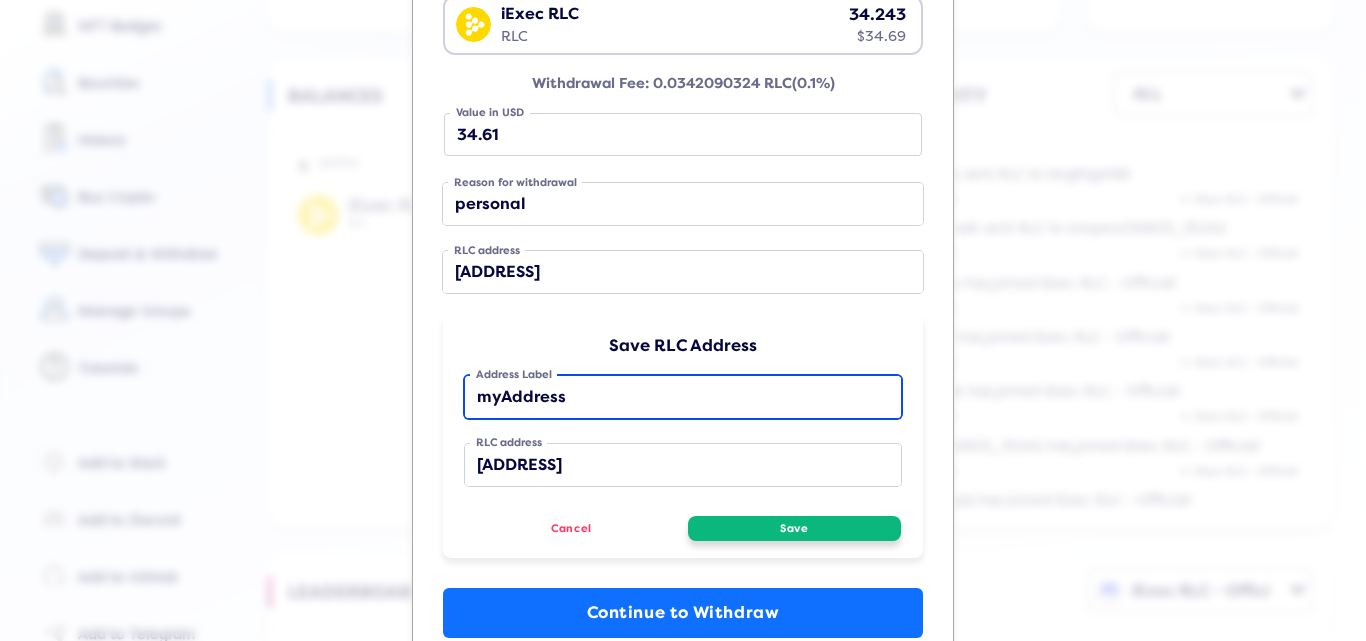 type on "myAddress" 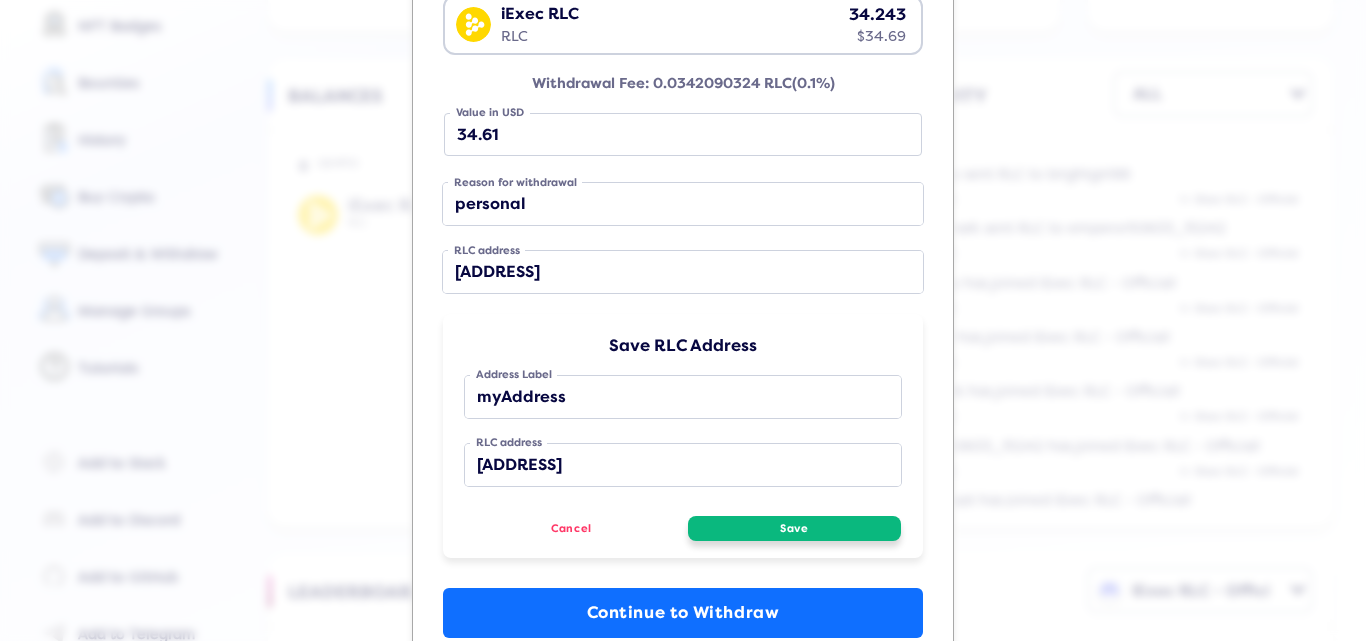 click on "Save" 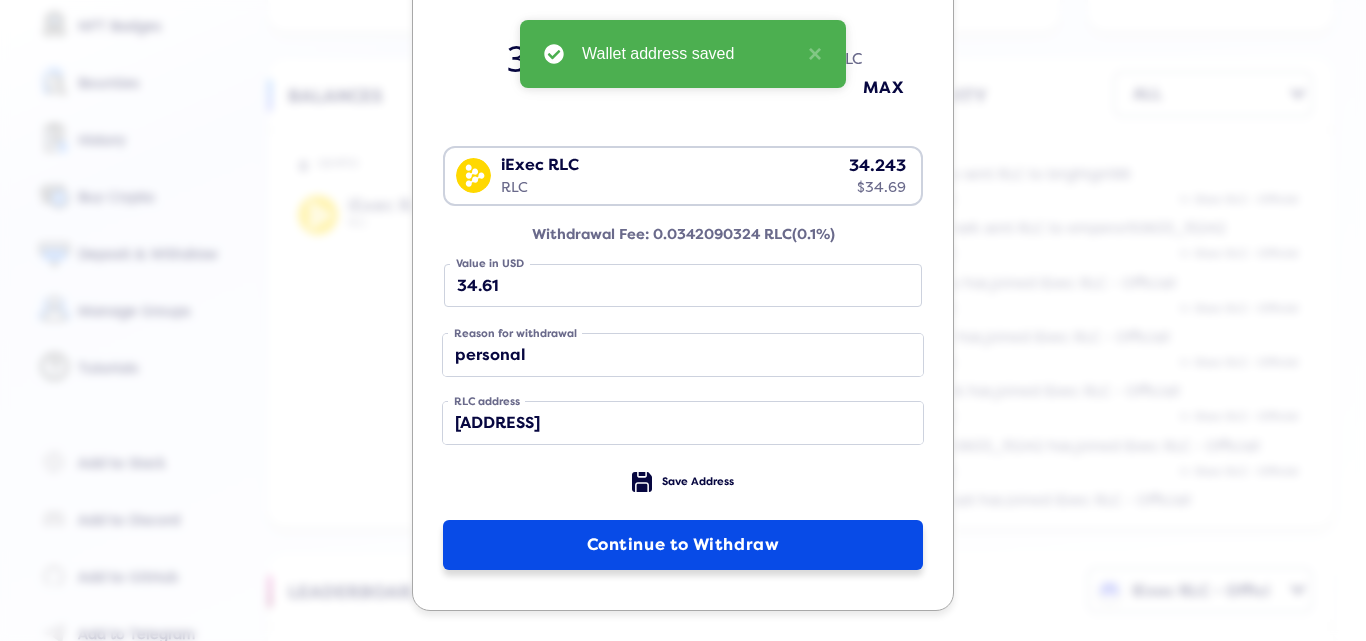 scroll, scrollTop: 162, scrollLeft: 0, axis: vertical 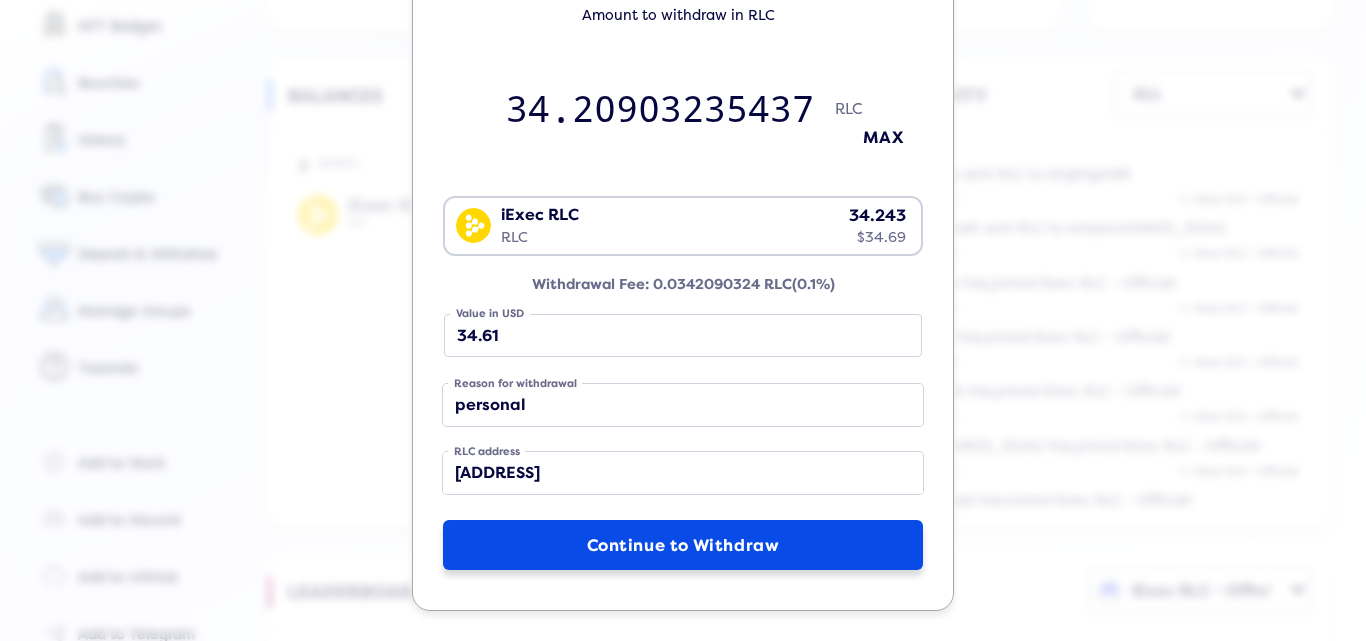 click on "Continue to Withdraw" 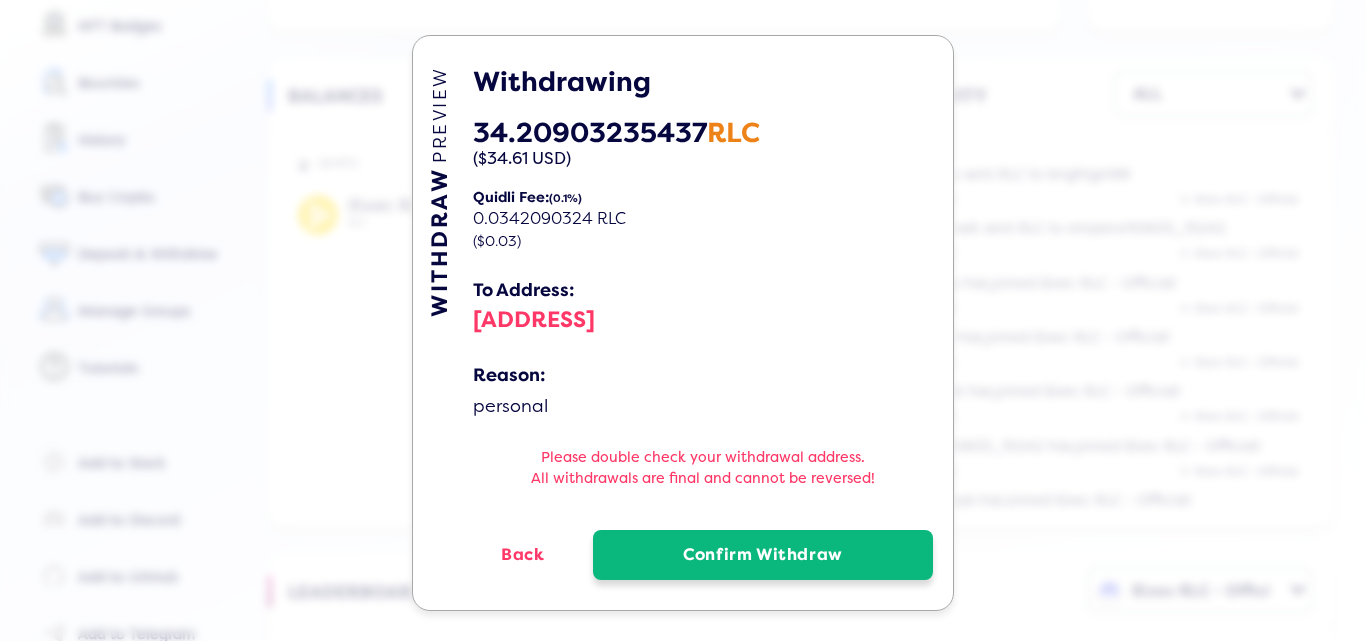 click on "Confirm Withdraw" at bounding box center [763, 555] 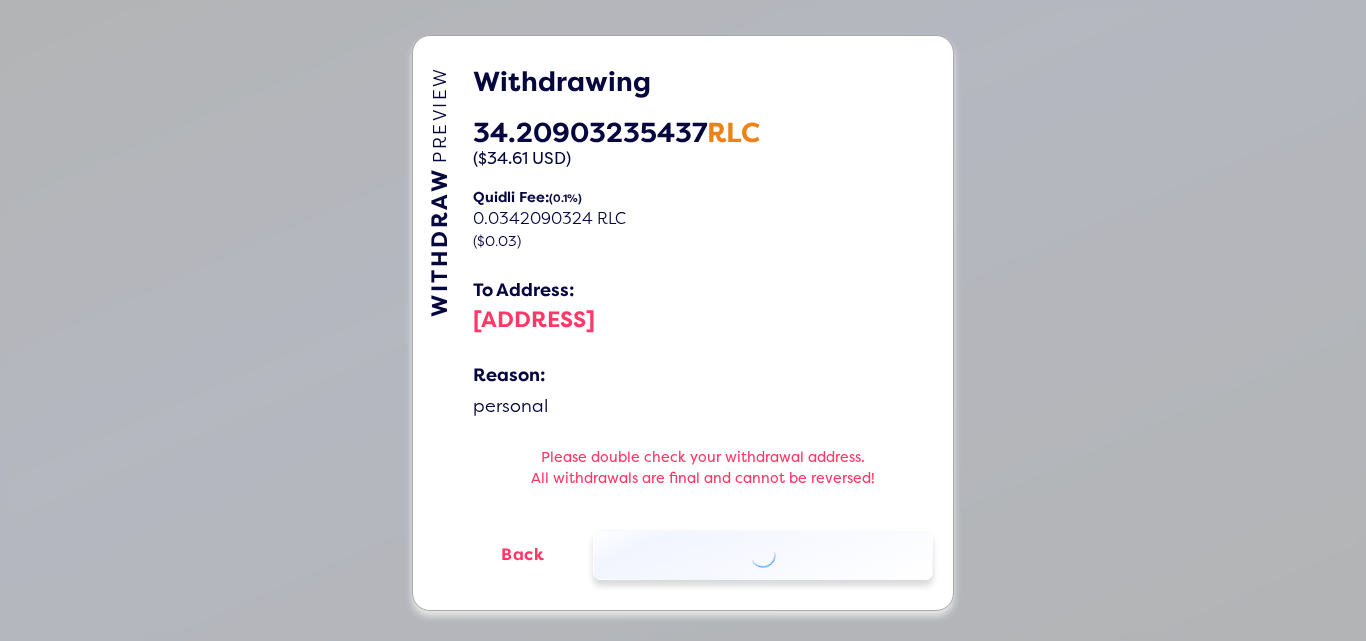 scroll, scrollTop: 0, scrollLeft: 0, axis: both 